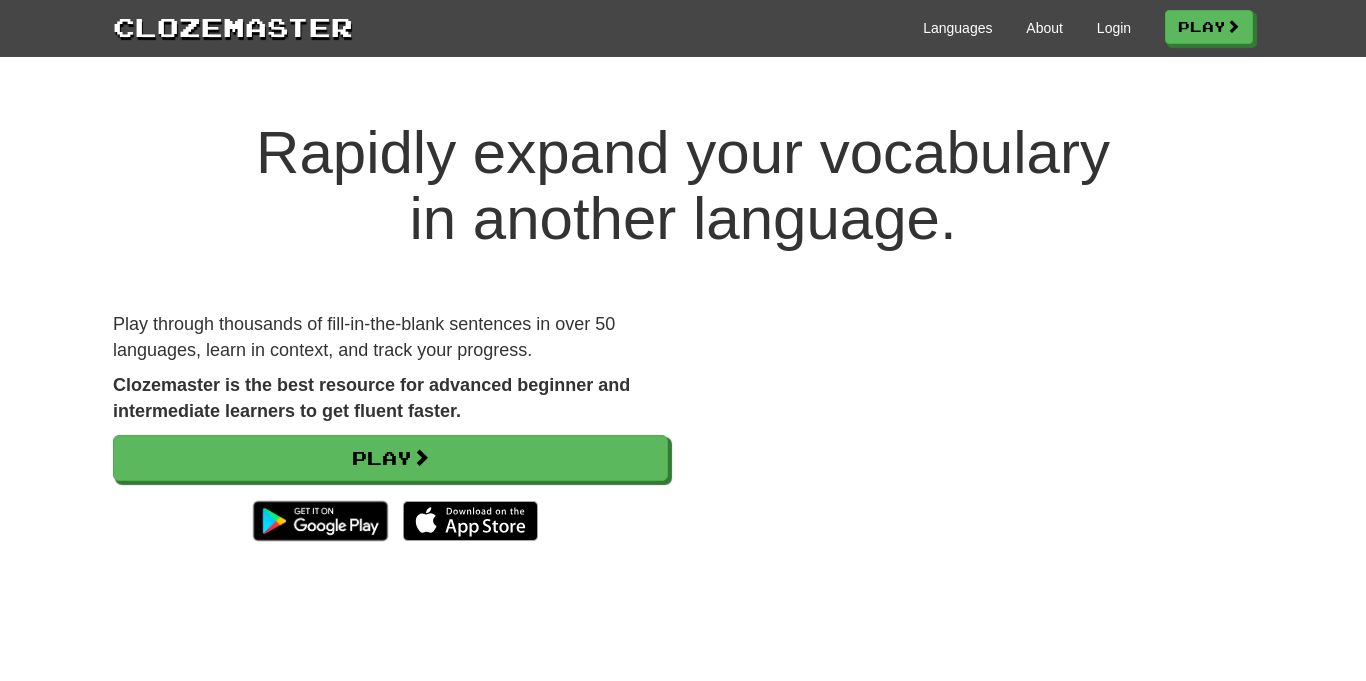 scroll, scrollTop: 0, scrollLeft: 0, axis: both 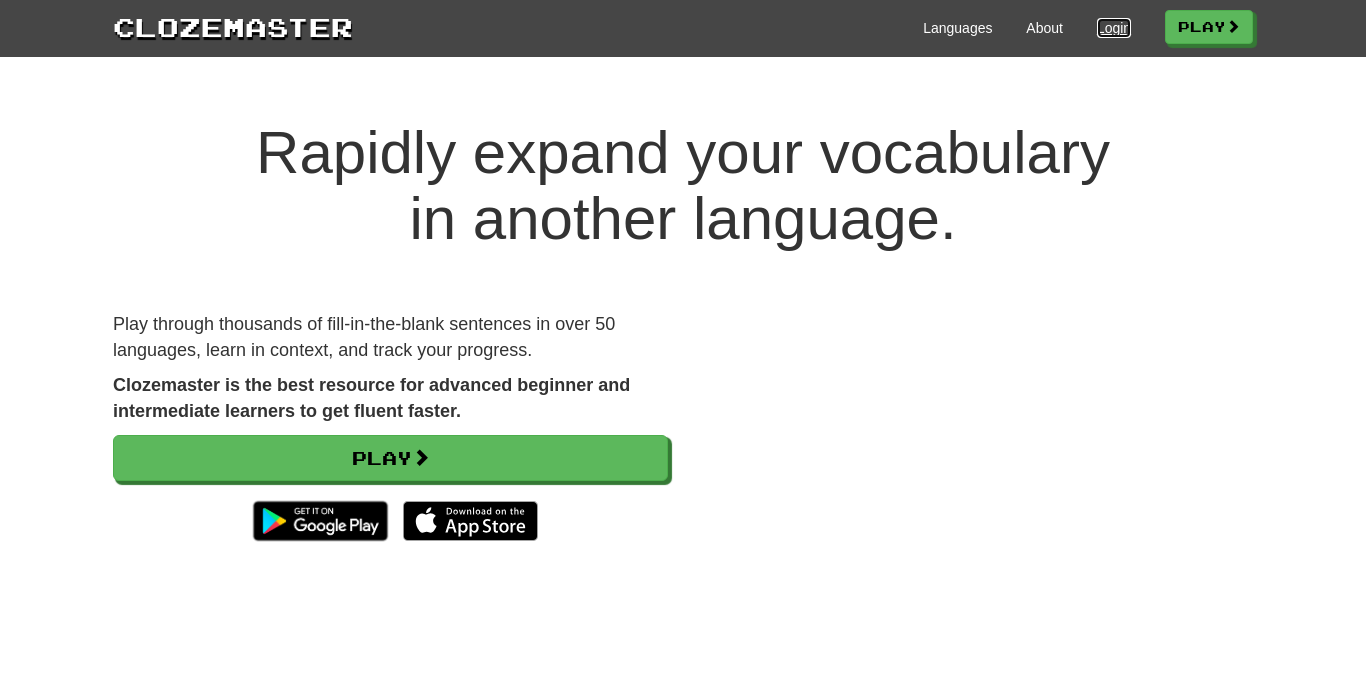 click on "Login" at bounding box center [1114, 28] 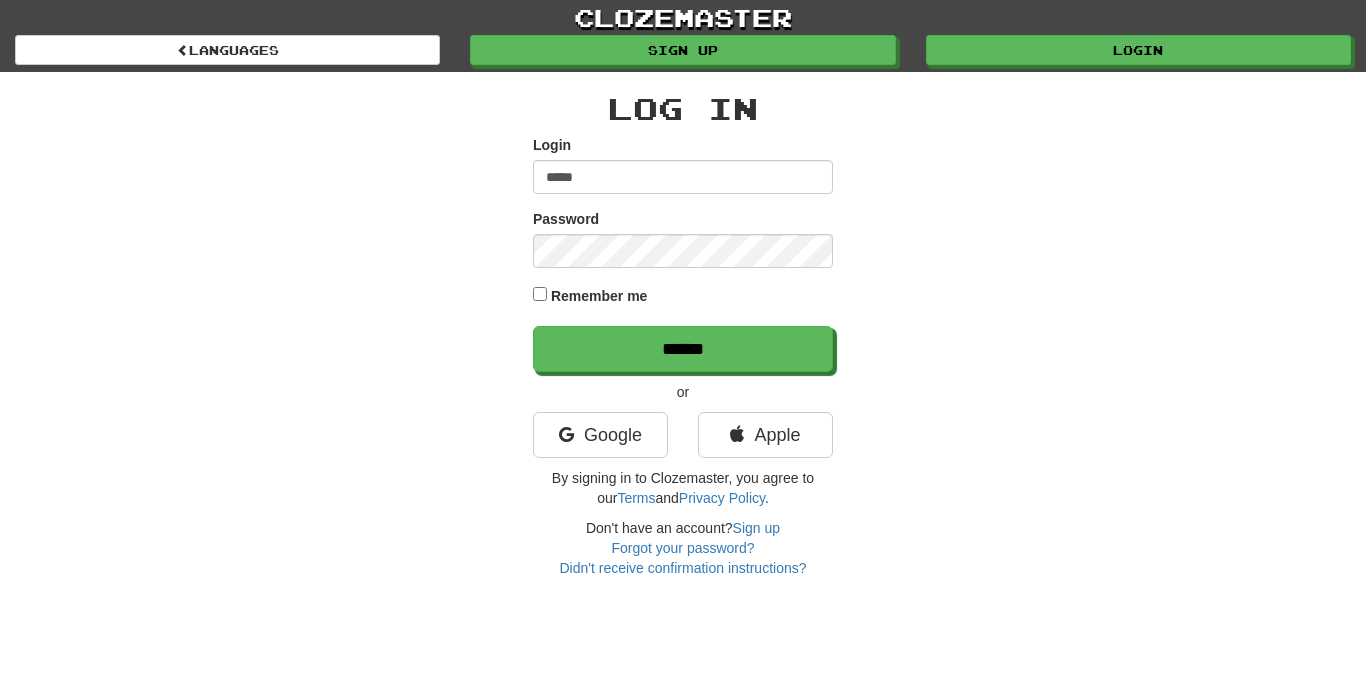 scroll, scrollTop: 0, scrollLeft: 0, axis: both 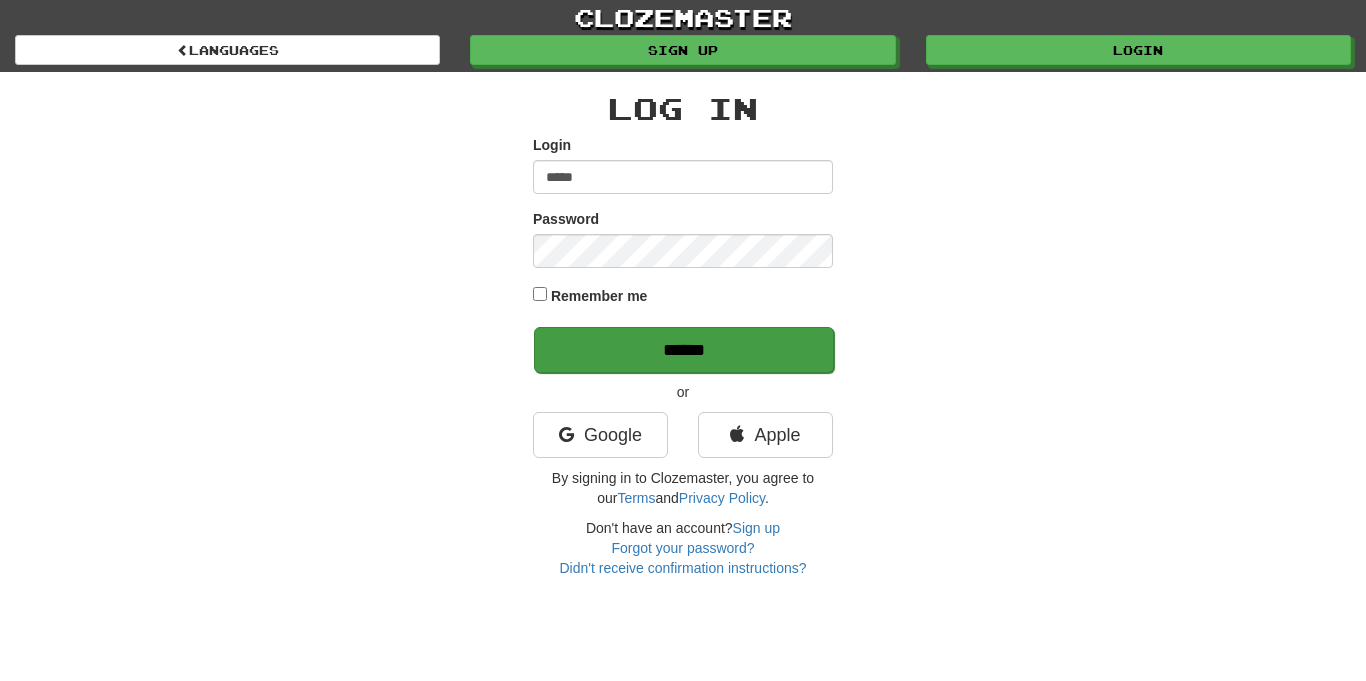 type on "*****" 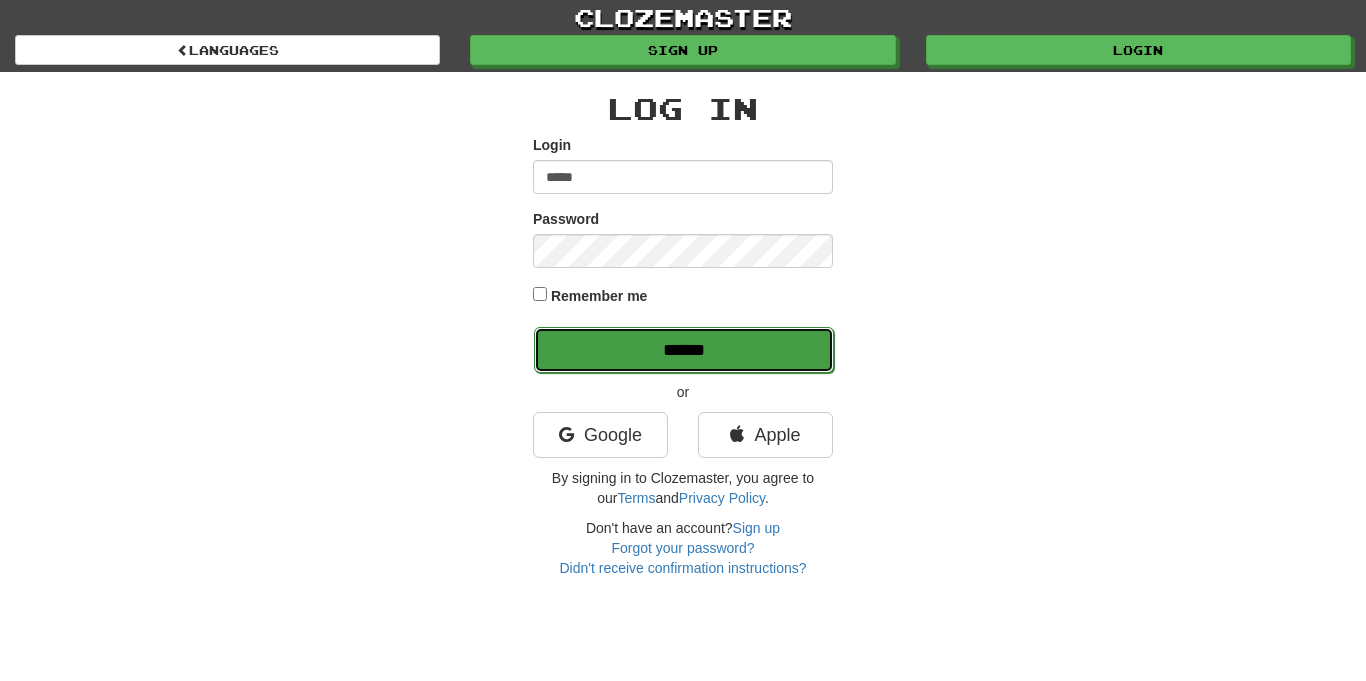 click on "******" at bounding box center (684, 350) 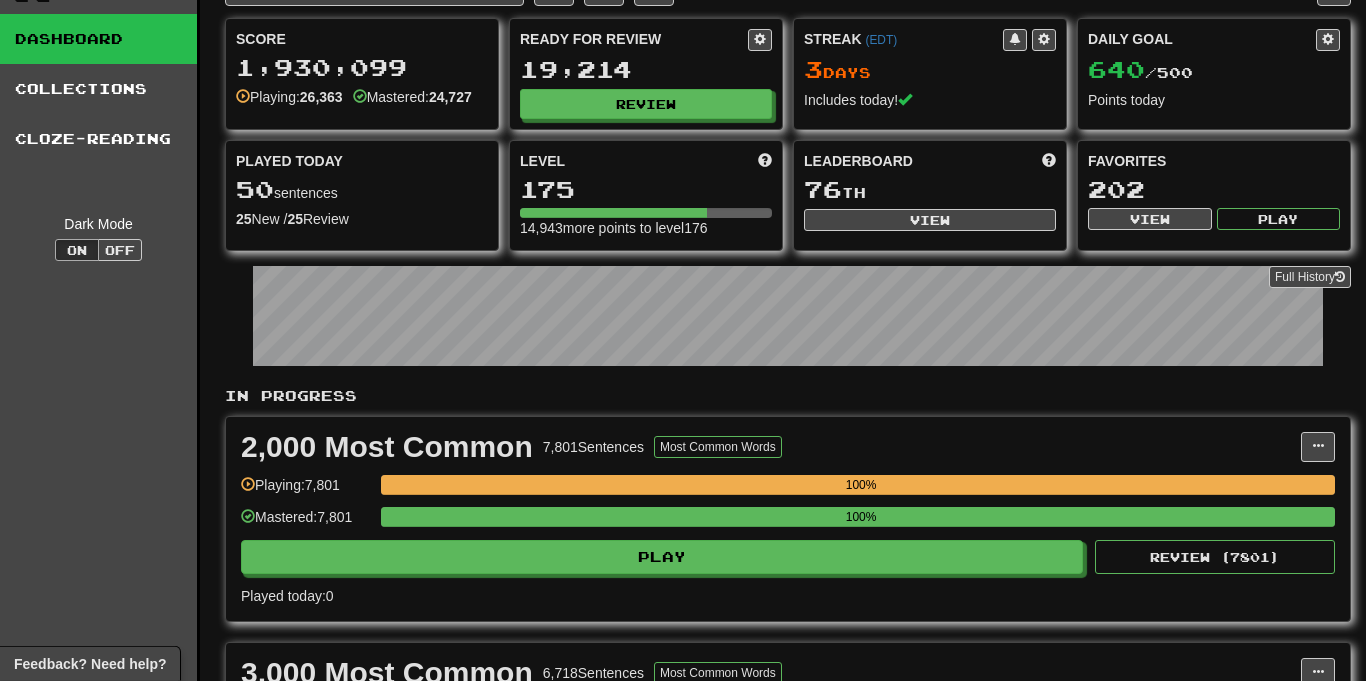 scroll, scrollTop: 0, scrollLeft: 0, axis: both 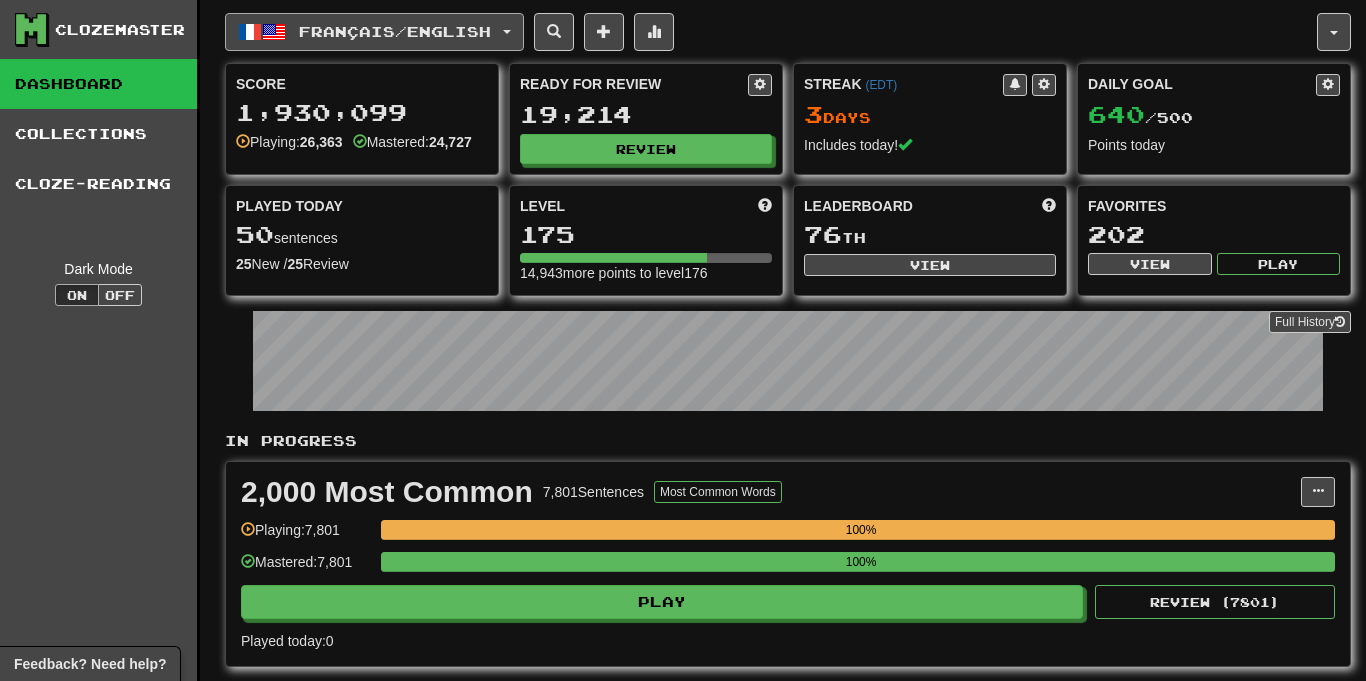 click on "Français  /  English" at bounding box center [395, 31] 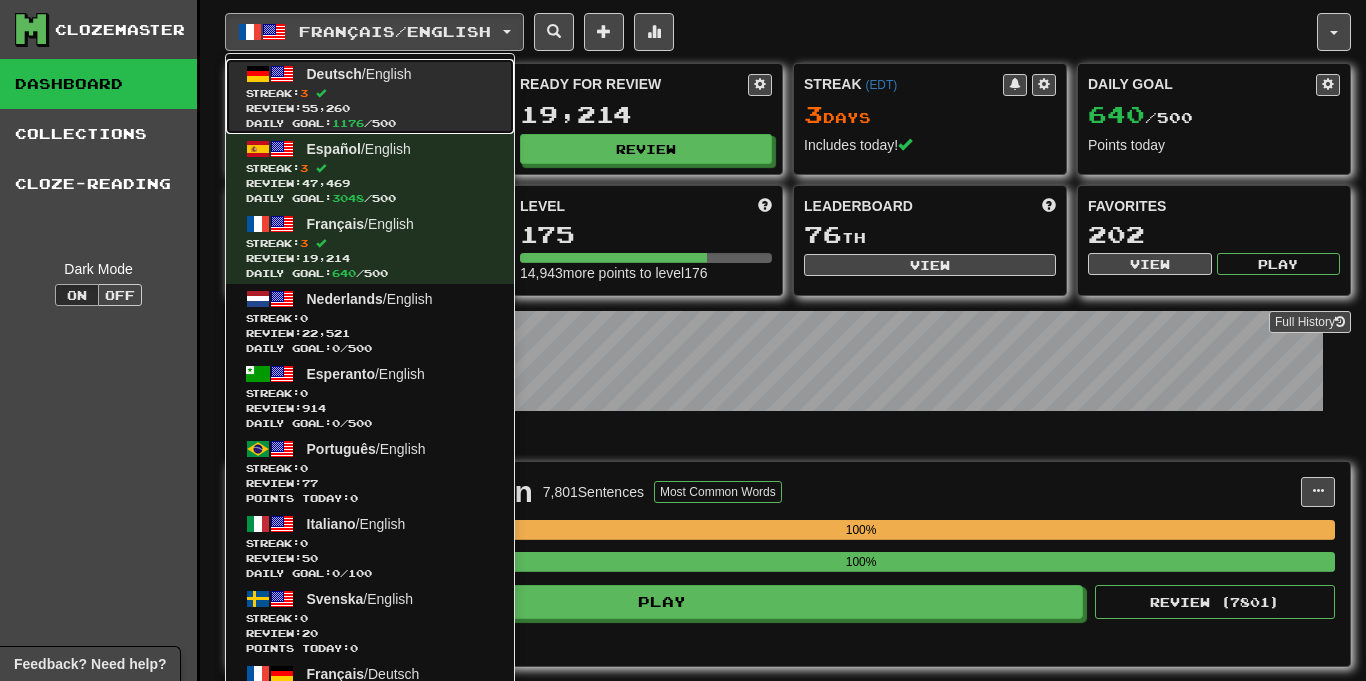 click on "Streak:  3" at bounding box center (370, 93) 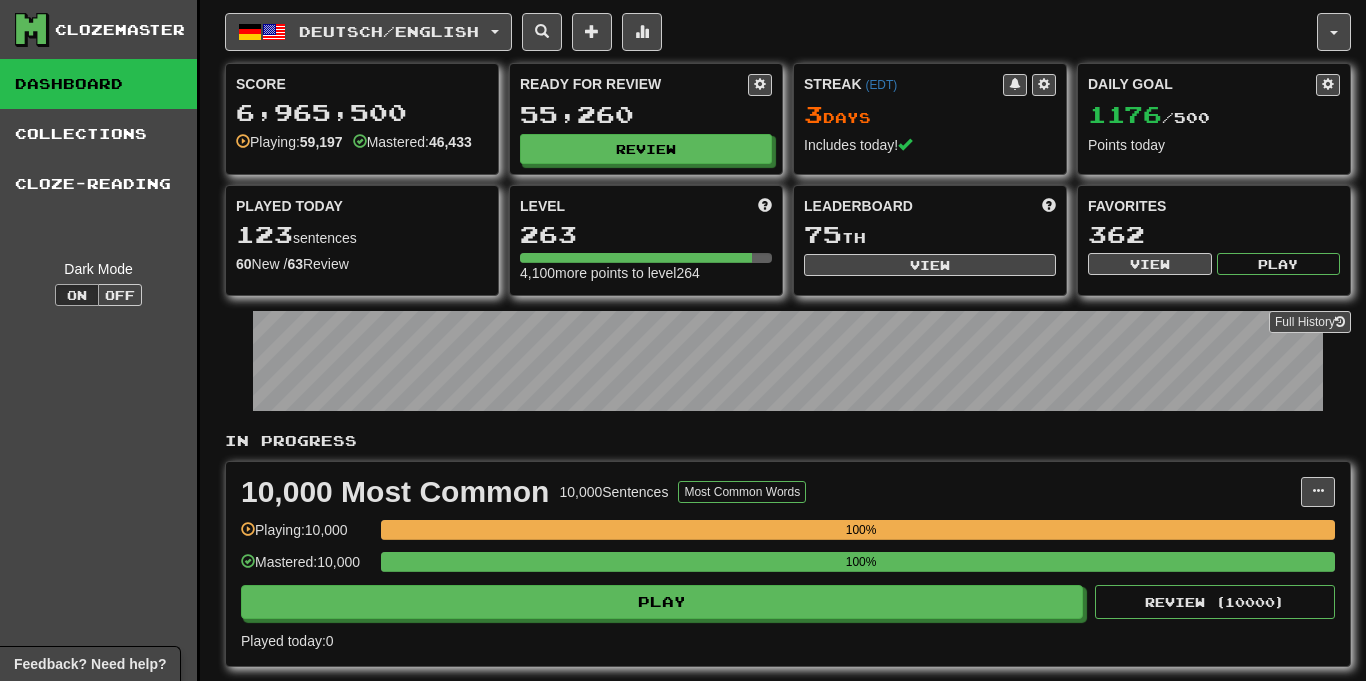 scroll, scrollTop: 0, scrollLeft: 0, axis: both 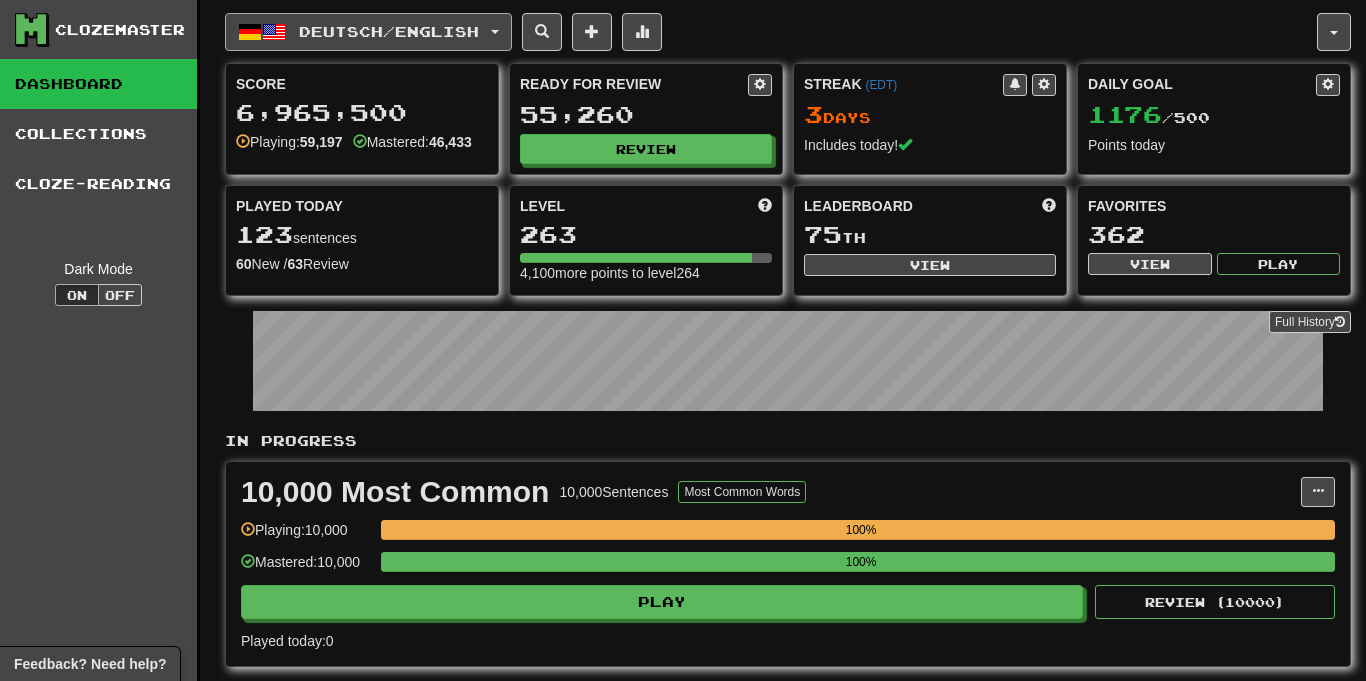 click on "Deutsch  /  English" at bounding box center (389, 31) 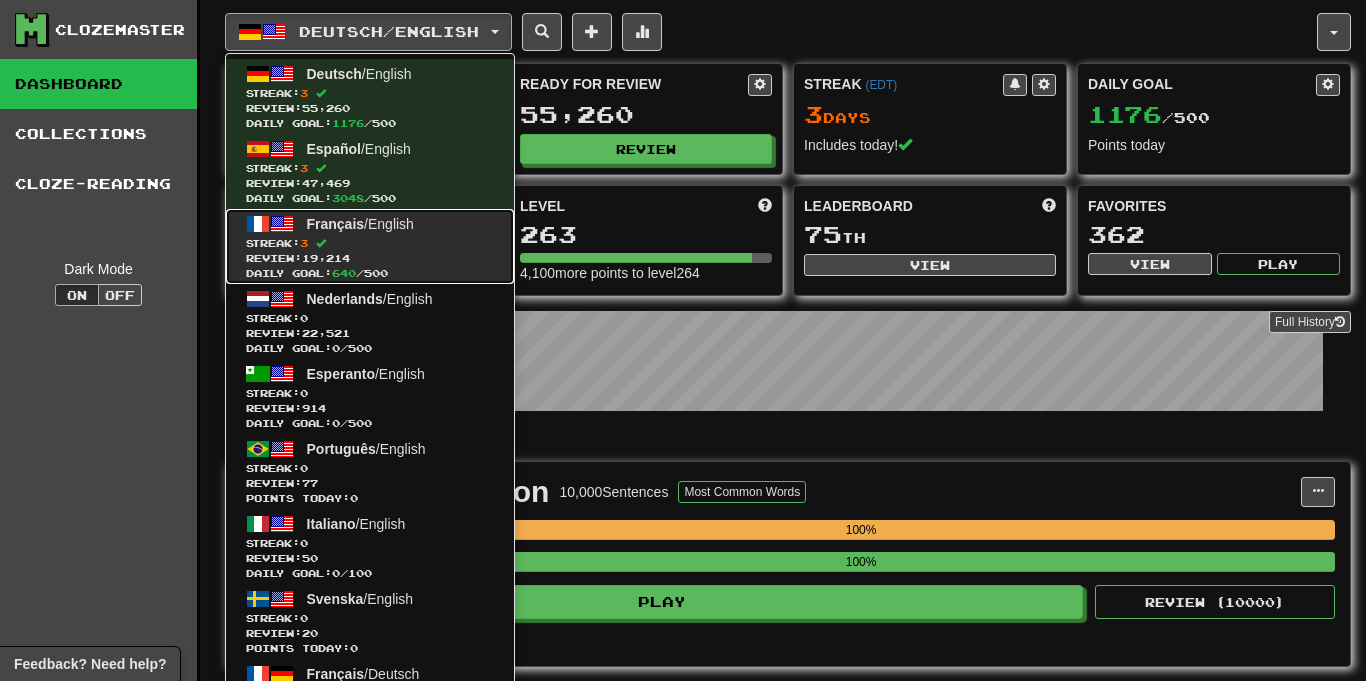 click on "Review:  19,214" at bounding box center [370, 258] 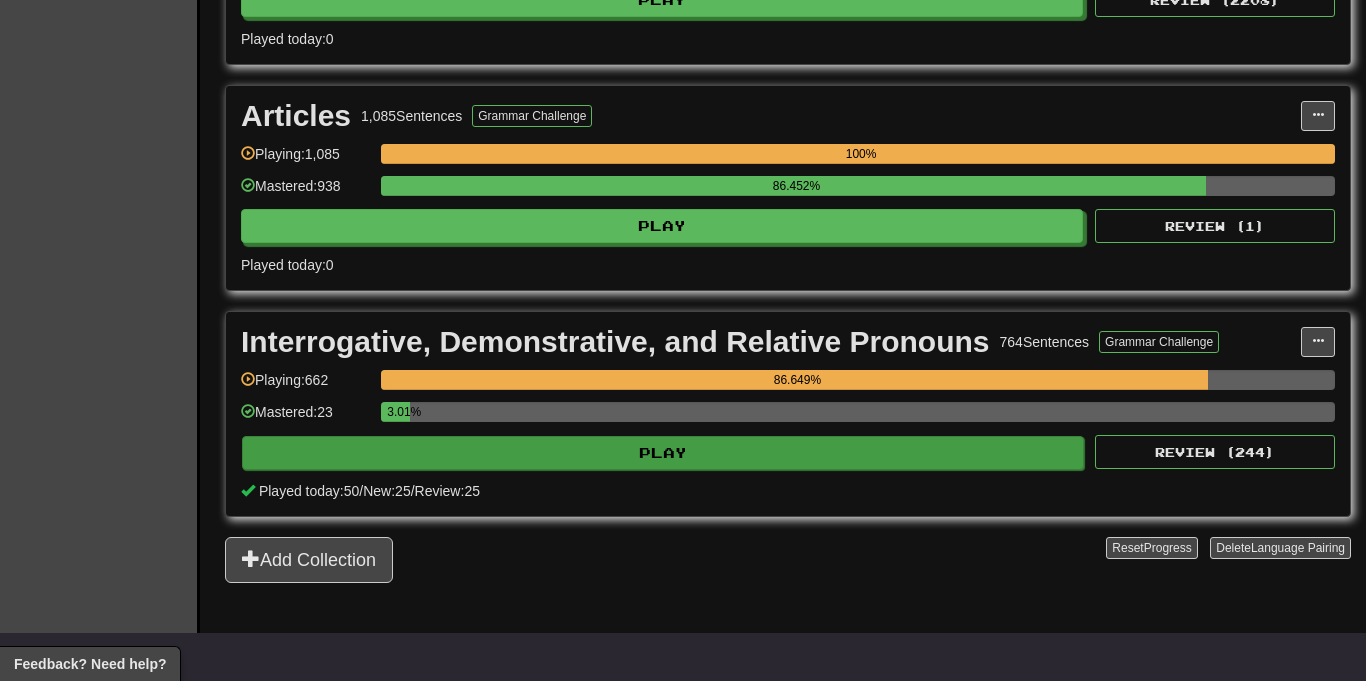scroll, scrollTop: 0, scrollLeft: 0, axis: both 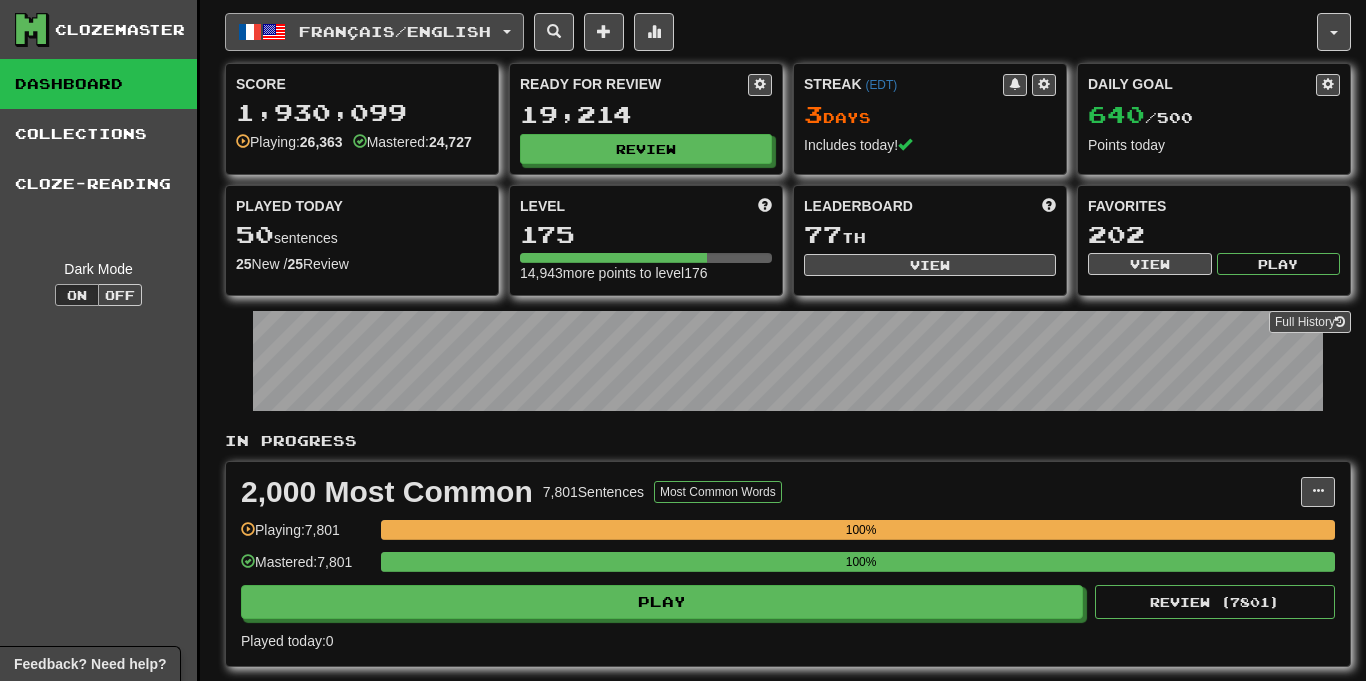click on "Français  /  English" at bounding box center (374, 32) 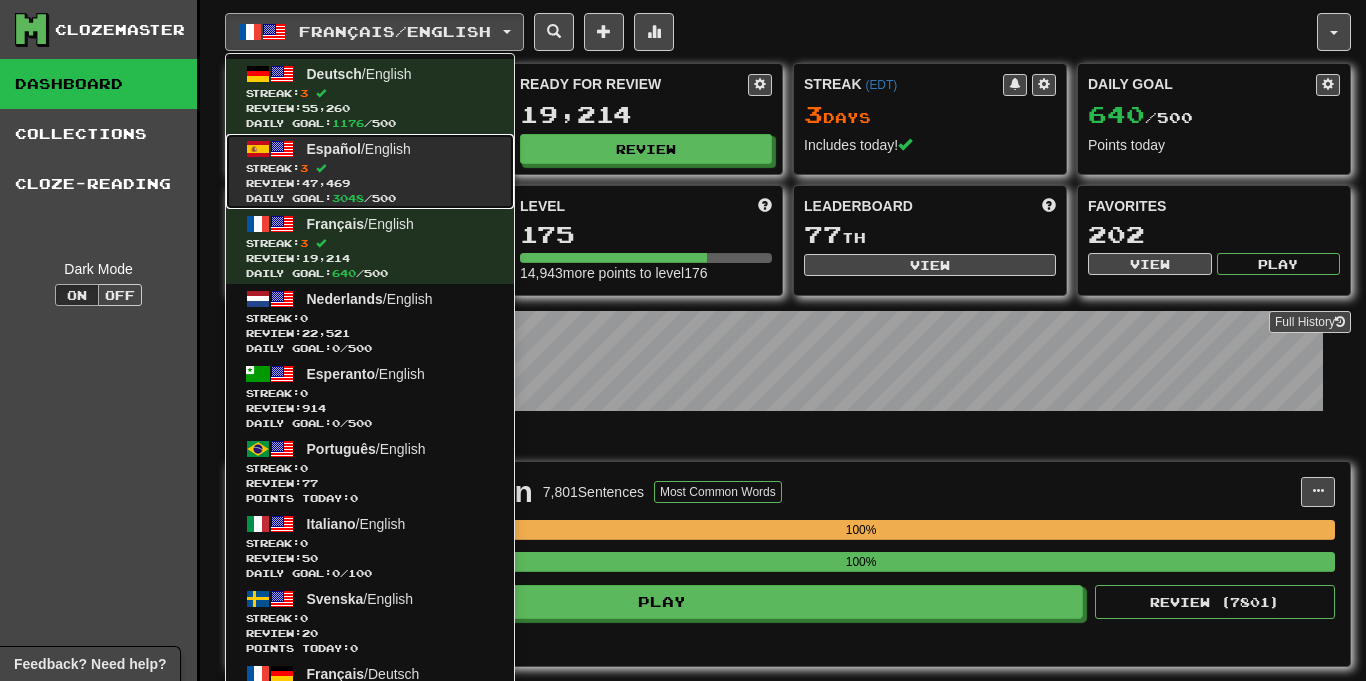 click on "Español  /  English Streak:  3   Review:  47,469 Daily Goal:  3048  /  500" at bounding box center (370, 171) 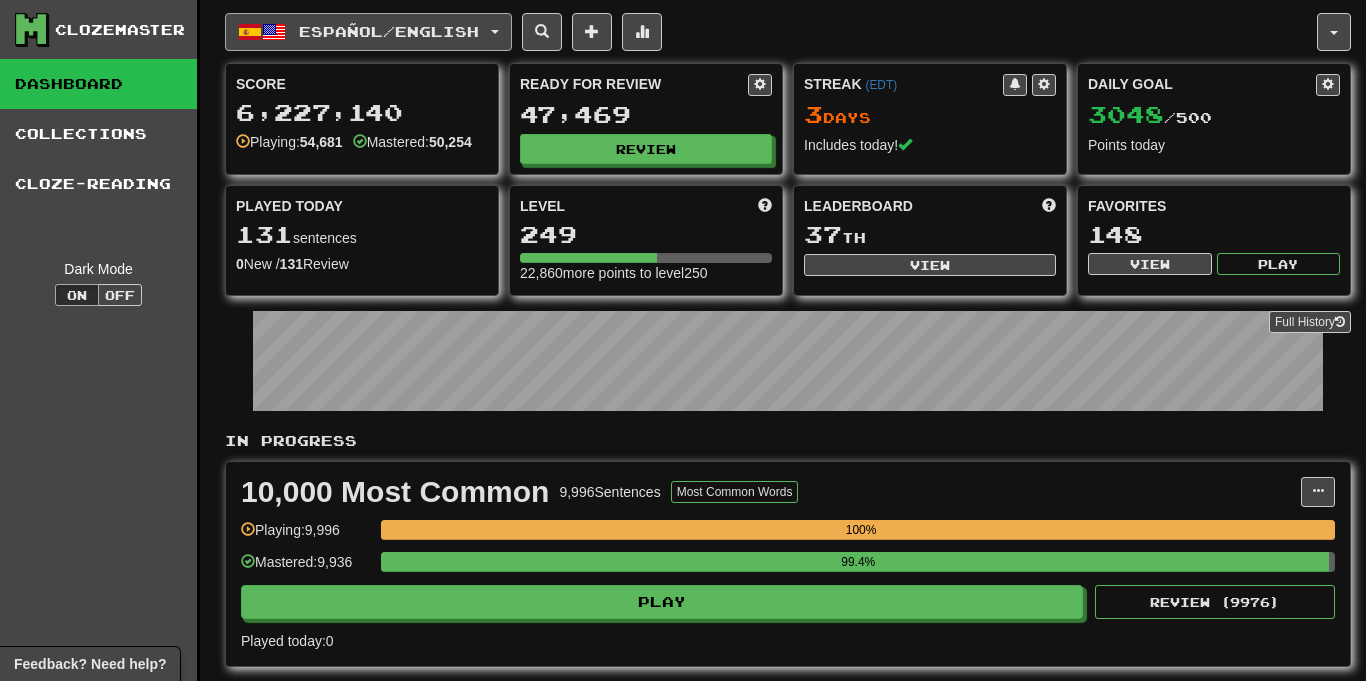 scroll, scrollTop: 0, scrollLeft: 0, axis: both 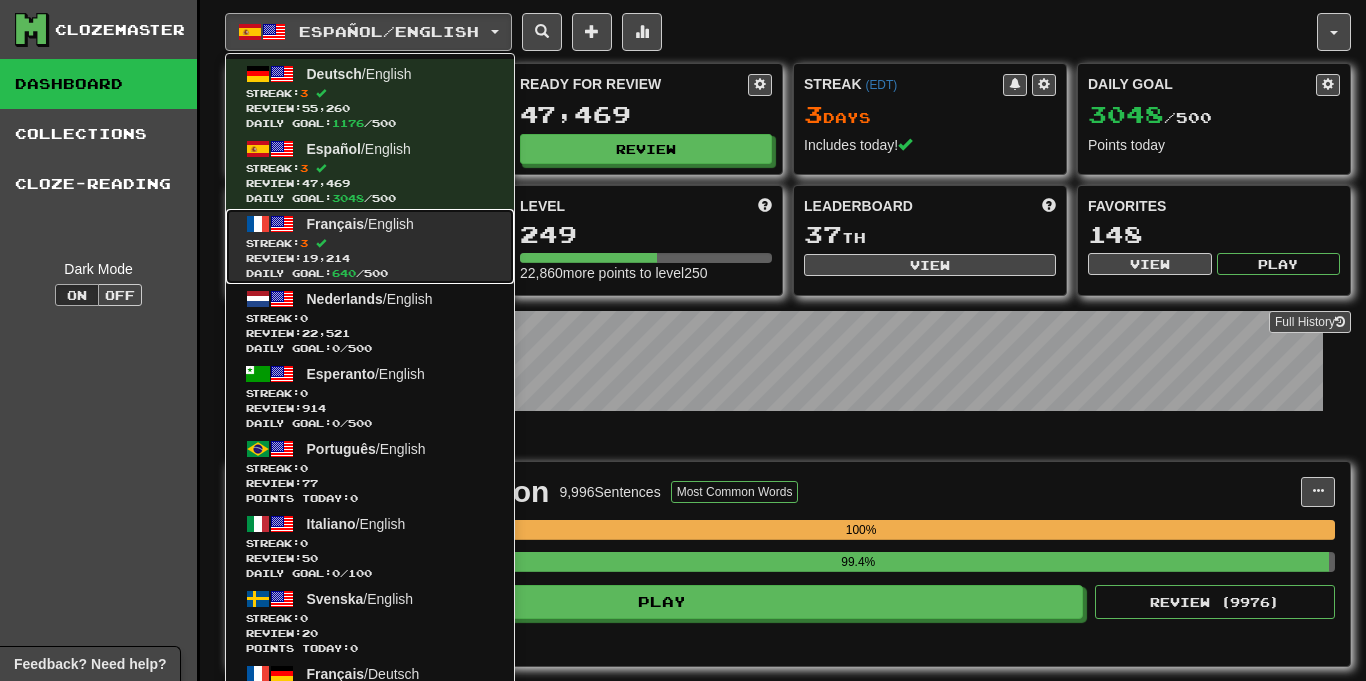 click on "Daily Goal:  640  /  500" at bounding box center [370, 273] 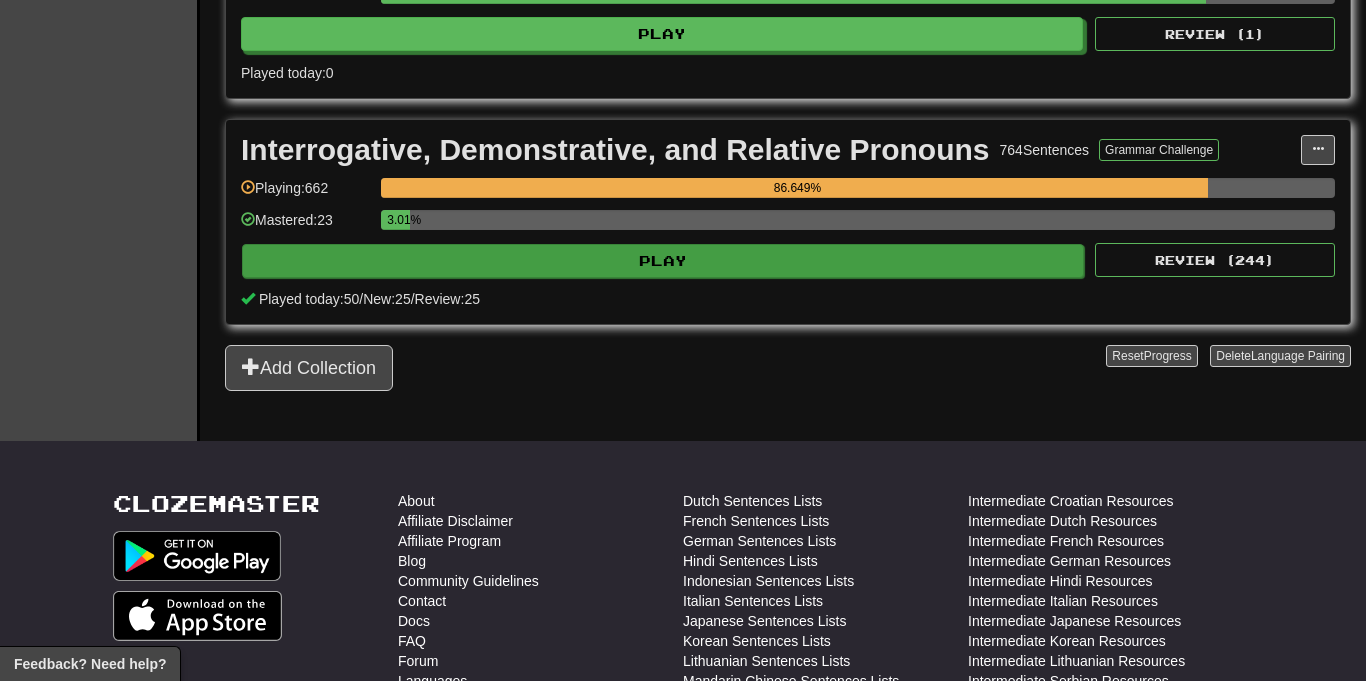 scroll, scrollTop: 966, scrollLeft: 0, axis: vertical 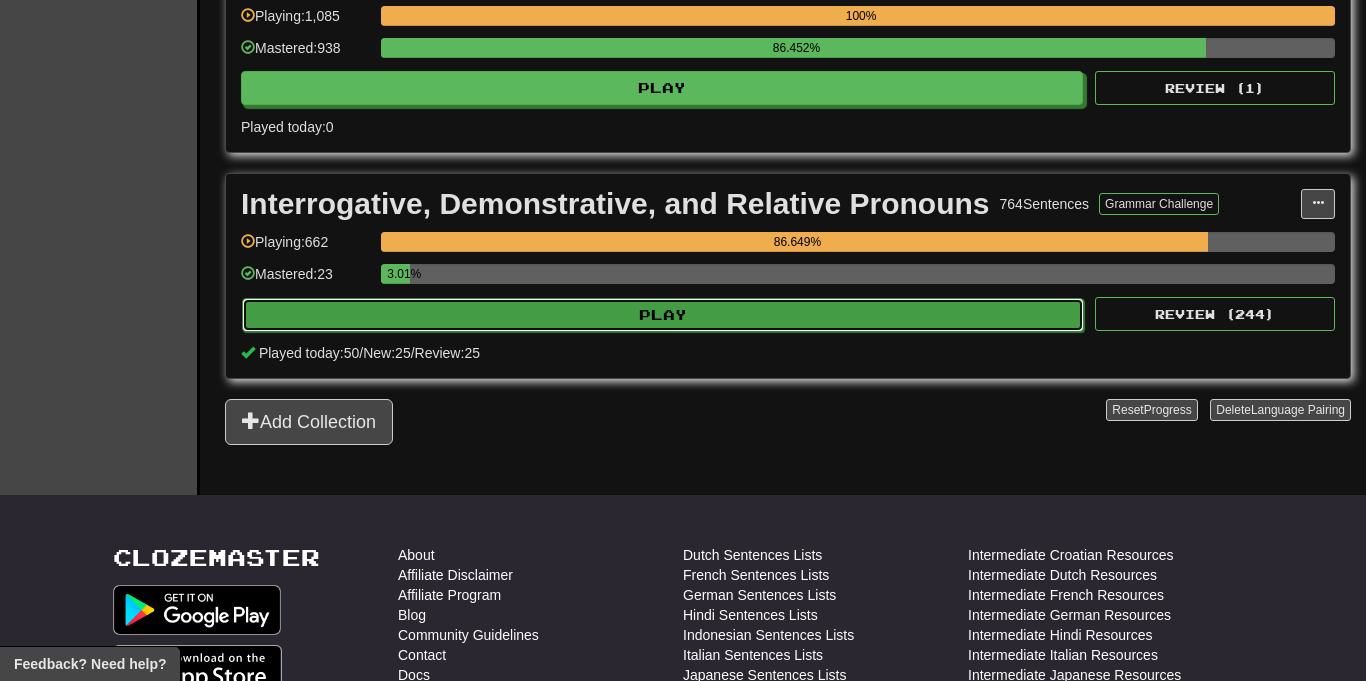 click on "Play" at bounding box center (663, 315) 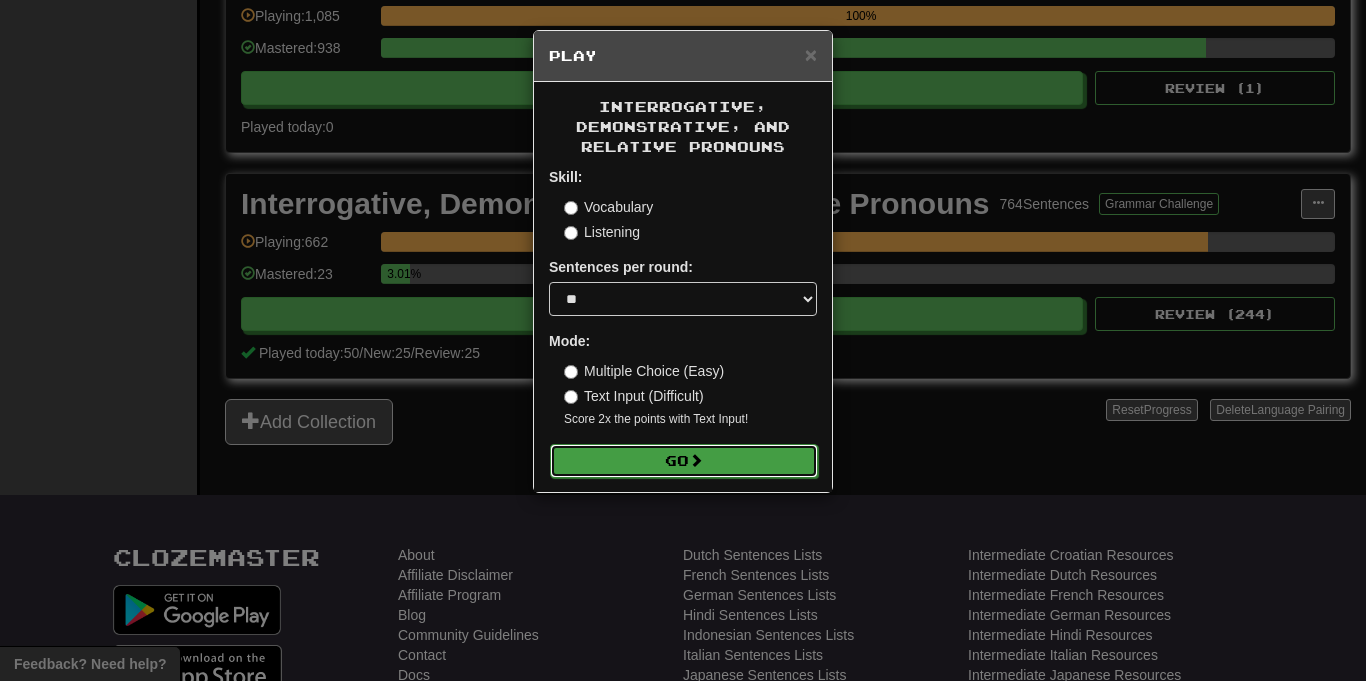 click on "Go" at bounding box center (684, 461) 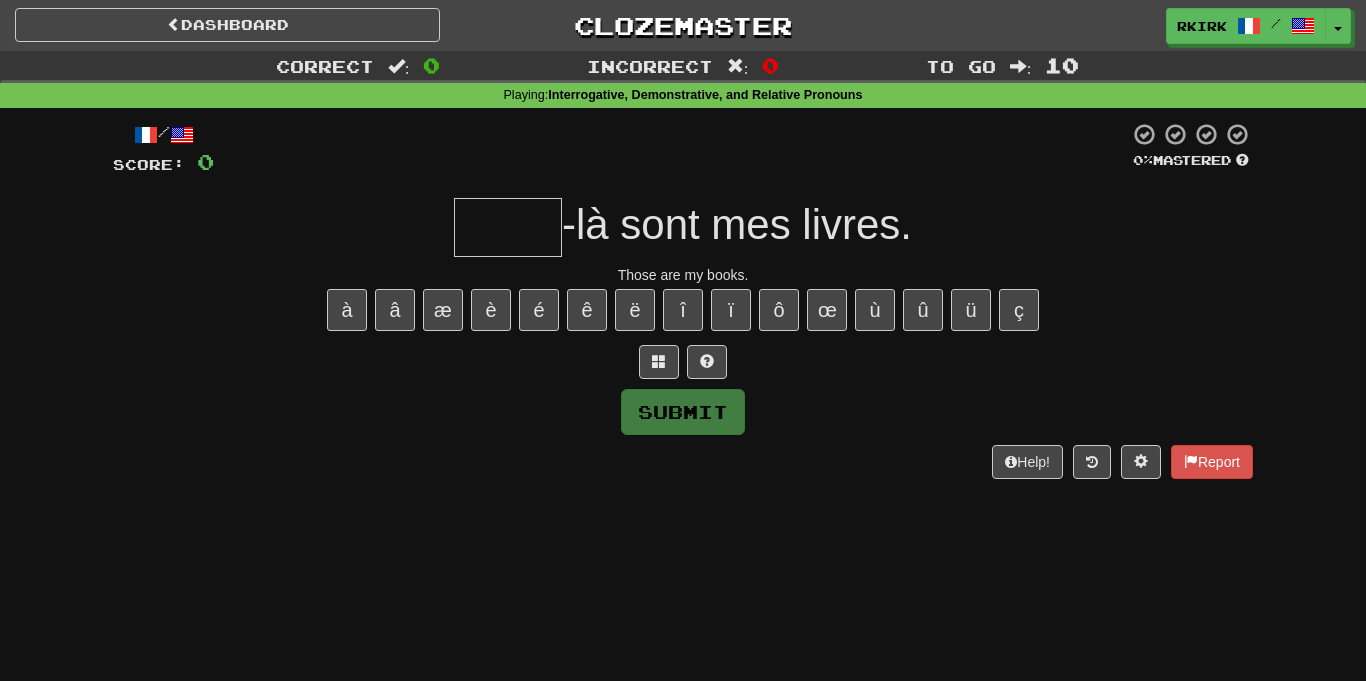 scroll, scrollTop: 0, scrollLeft: 0, axis: both 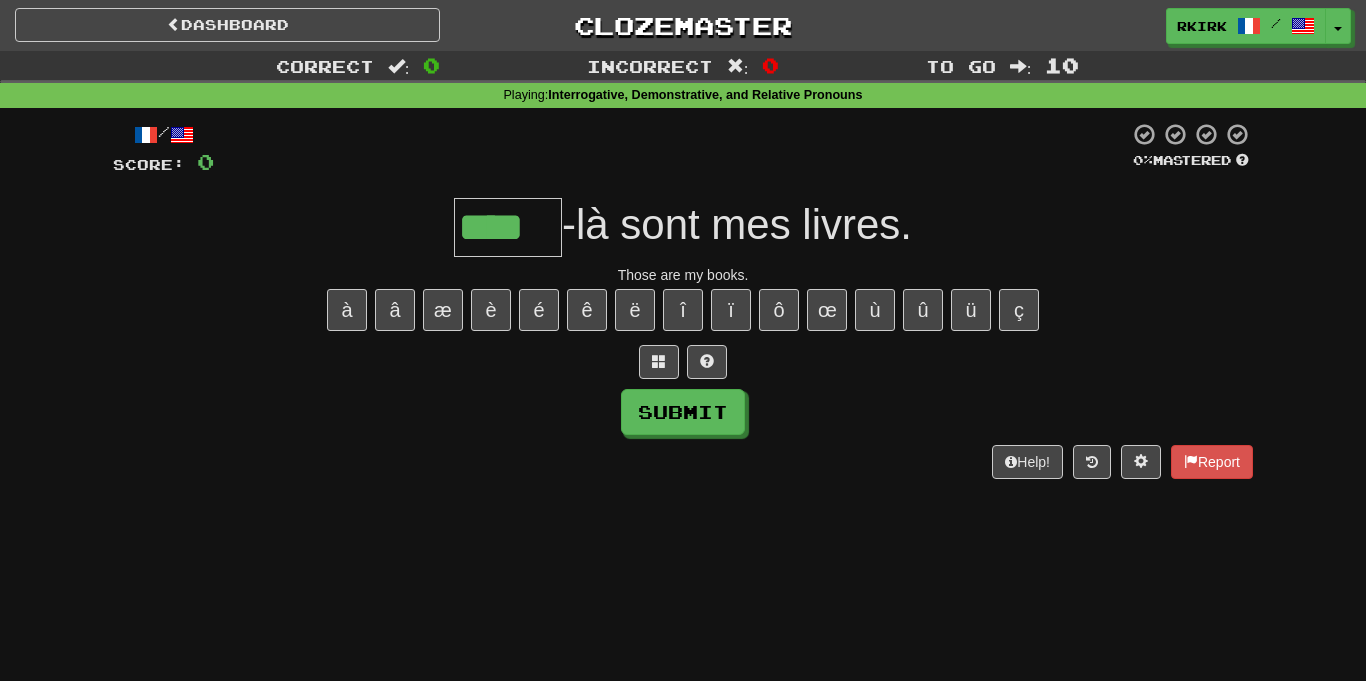 type on "****" 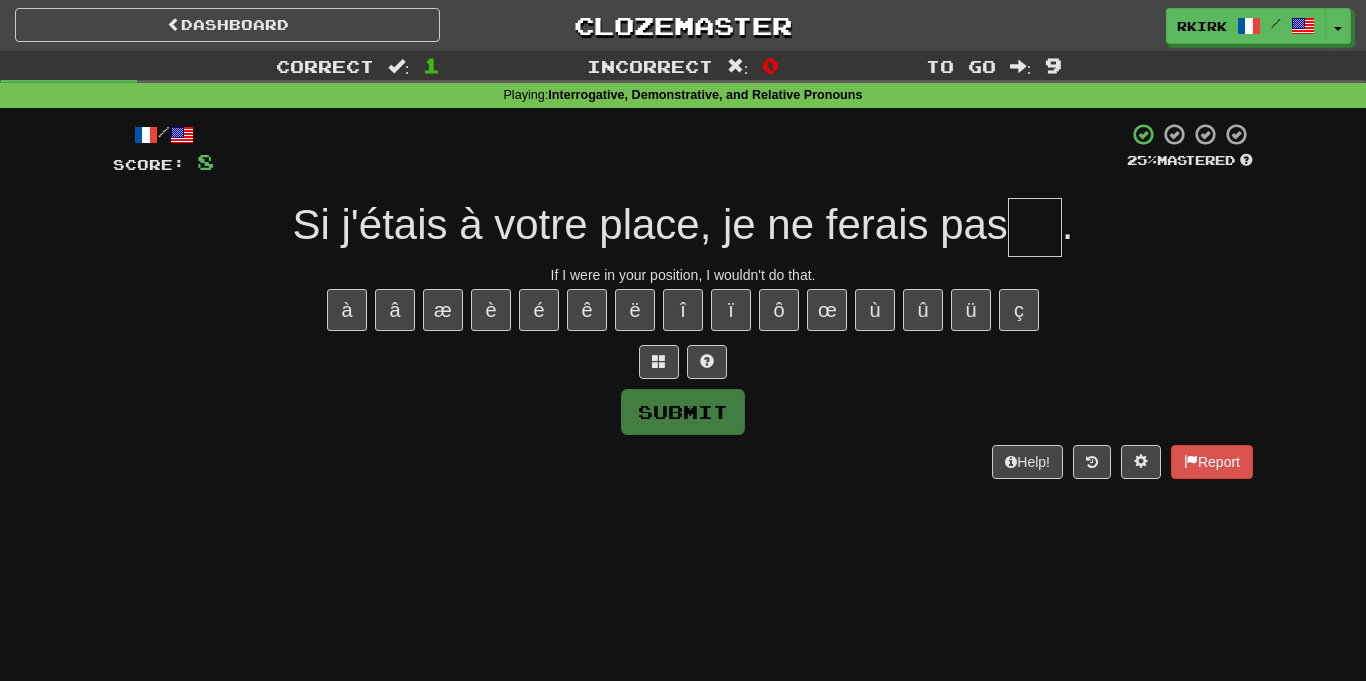 type on "*" 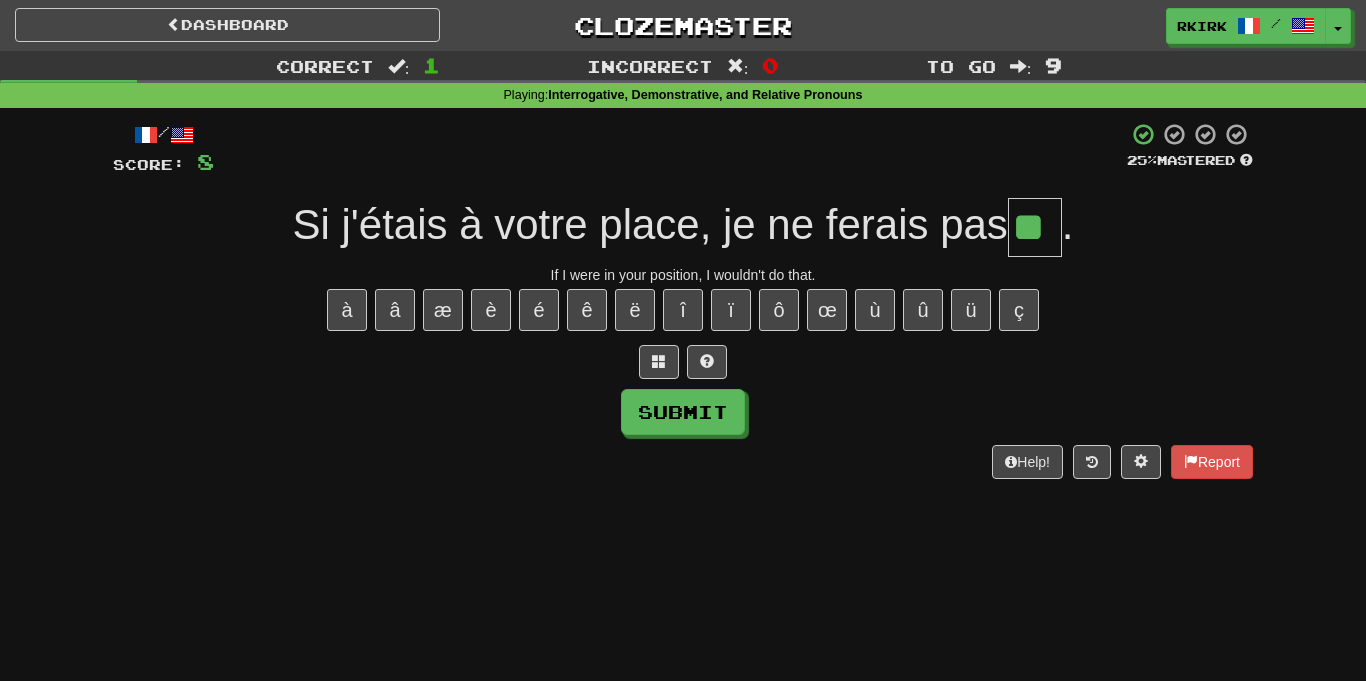 type on "**" 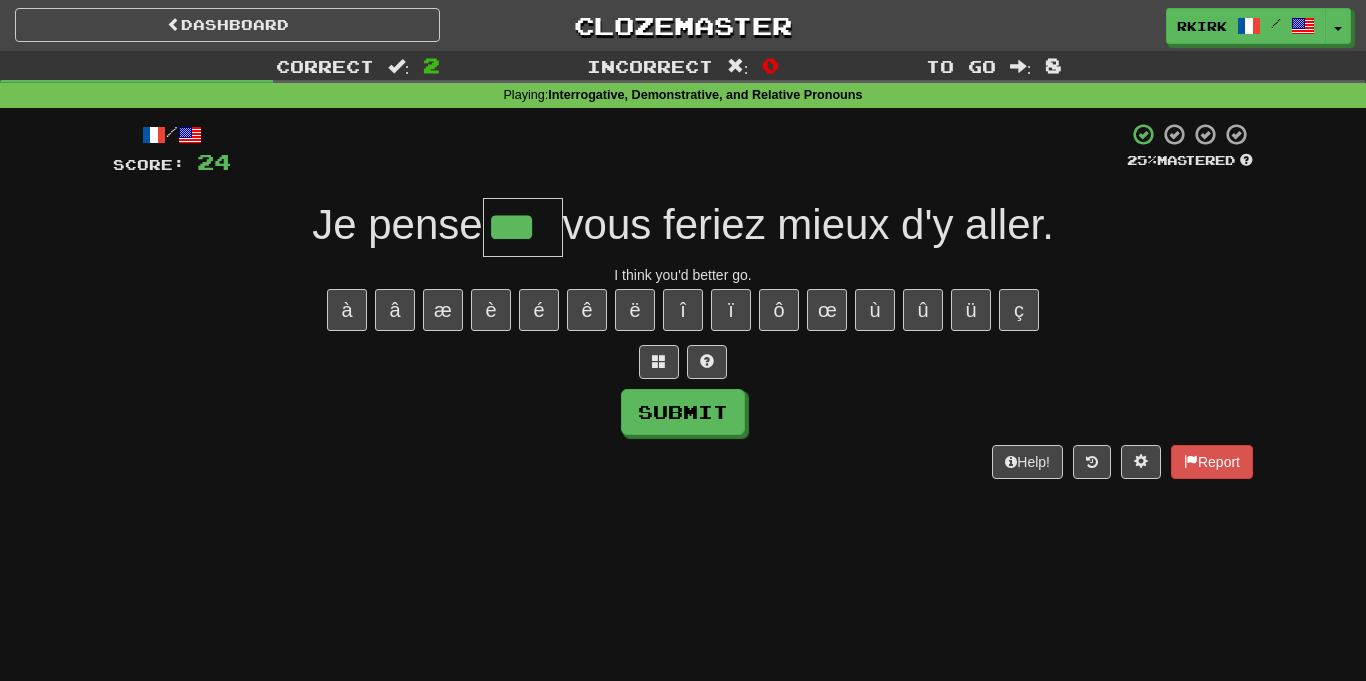 type on "***" 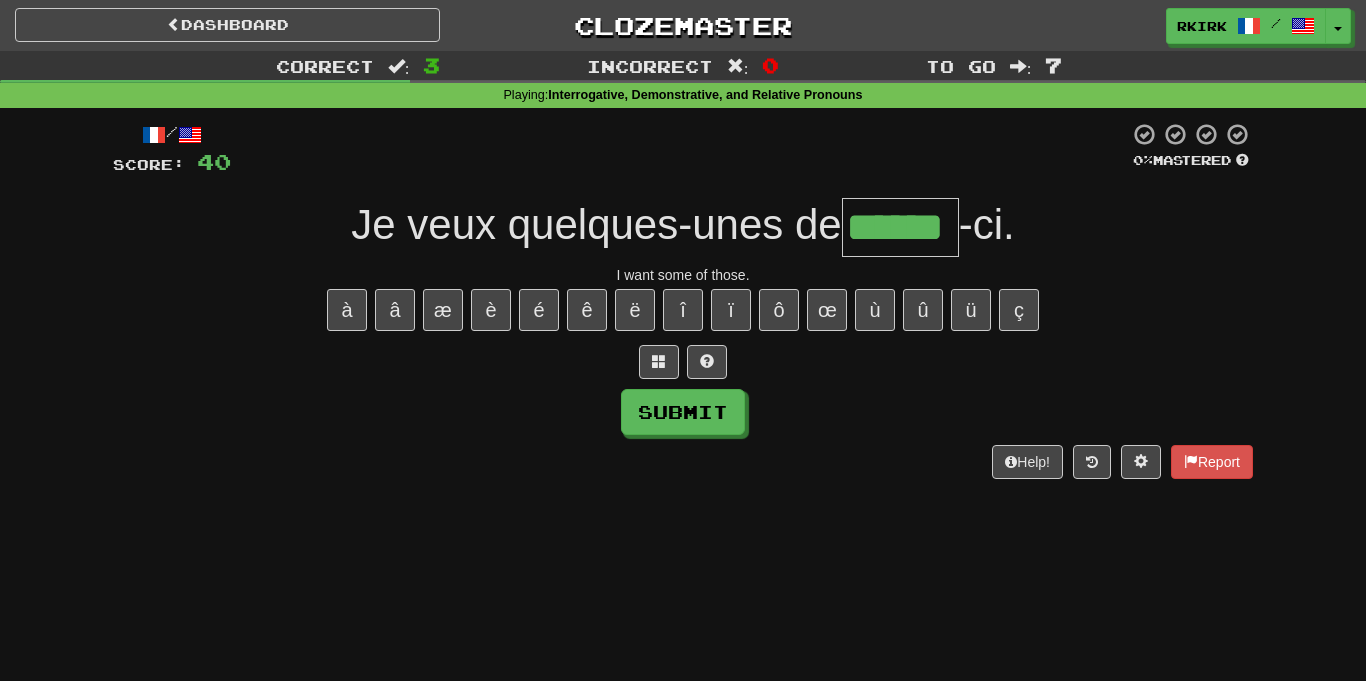 type on "******" 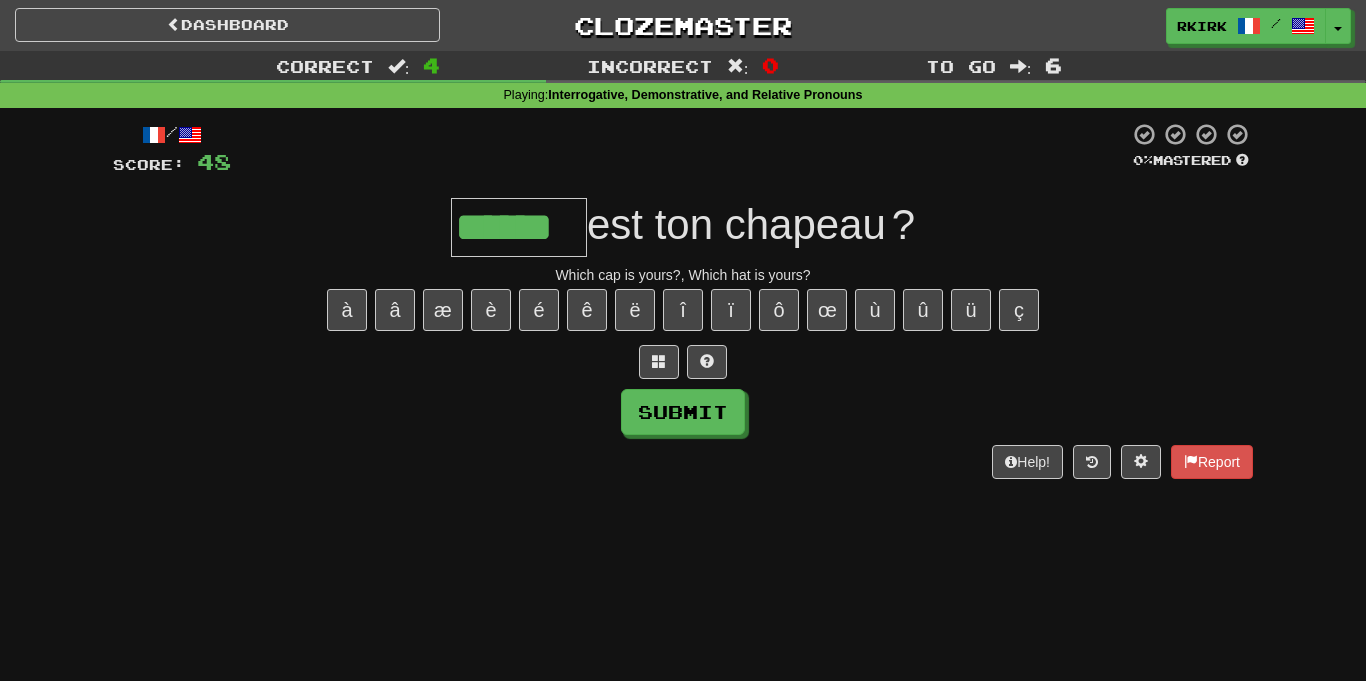 type on "******" 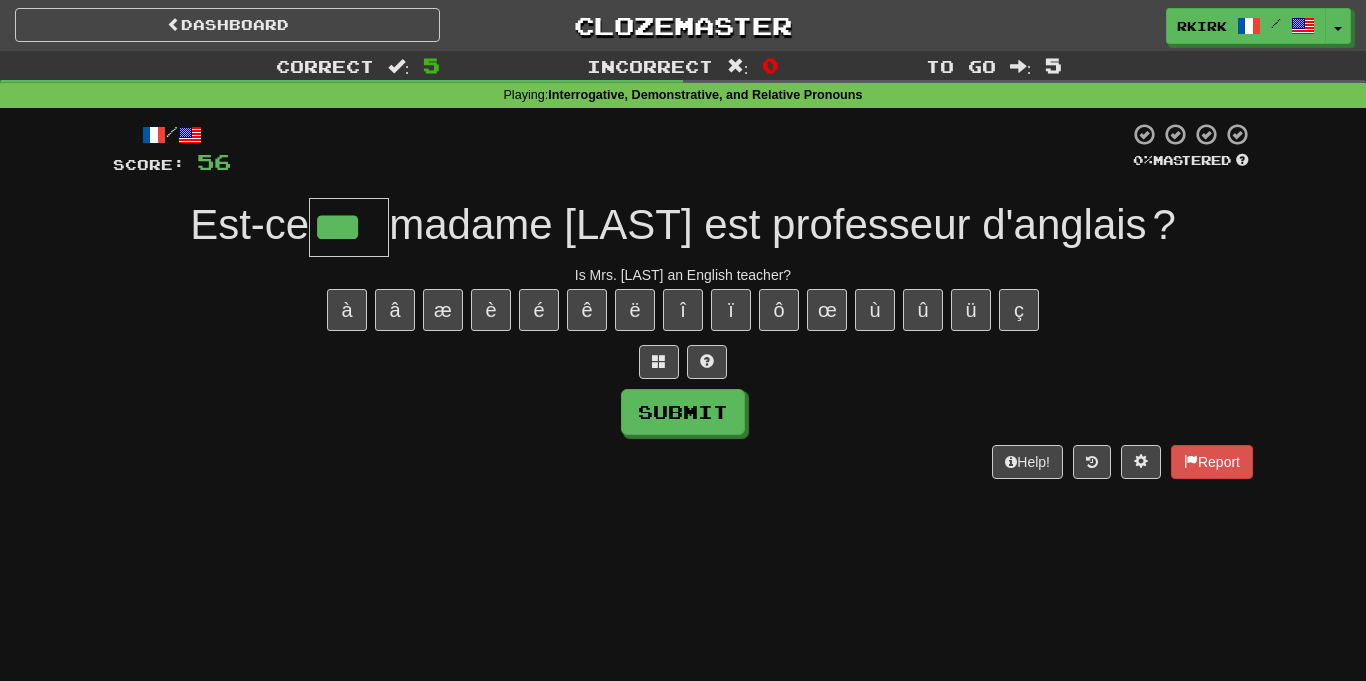 type on "***" 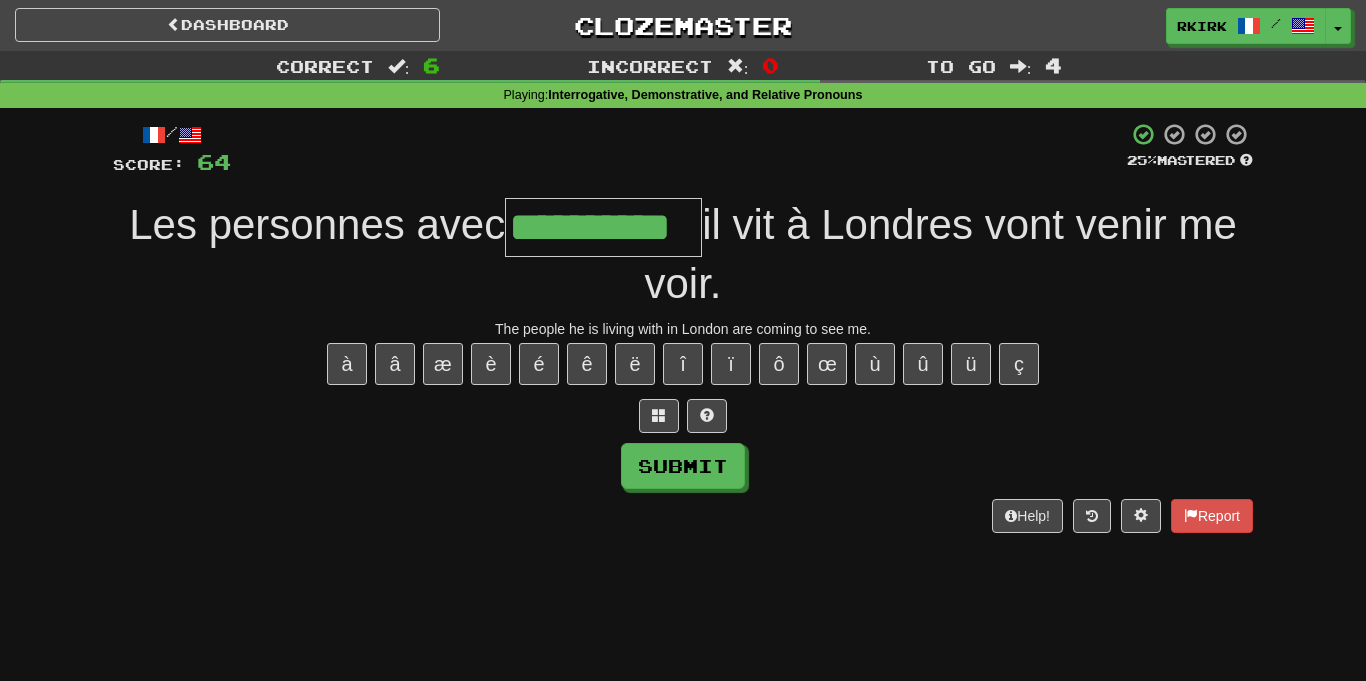 type on "**********" 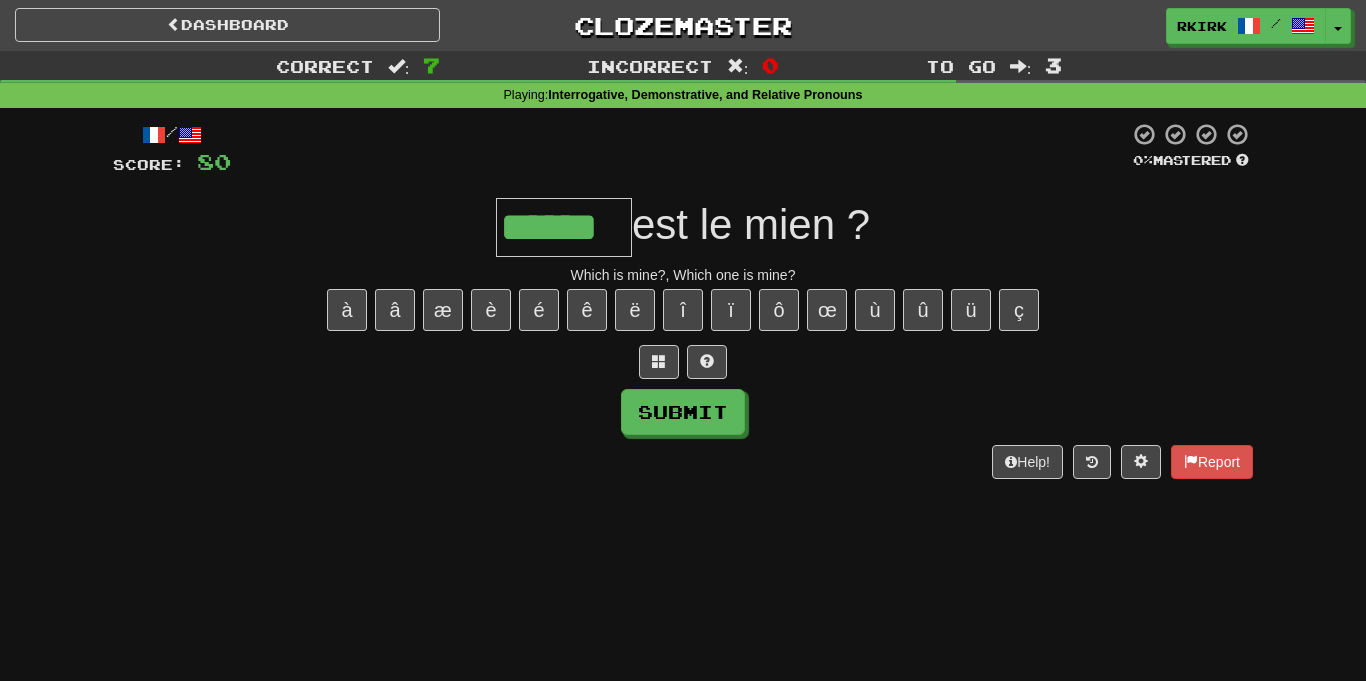 type on "******" 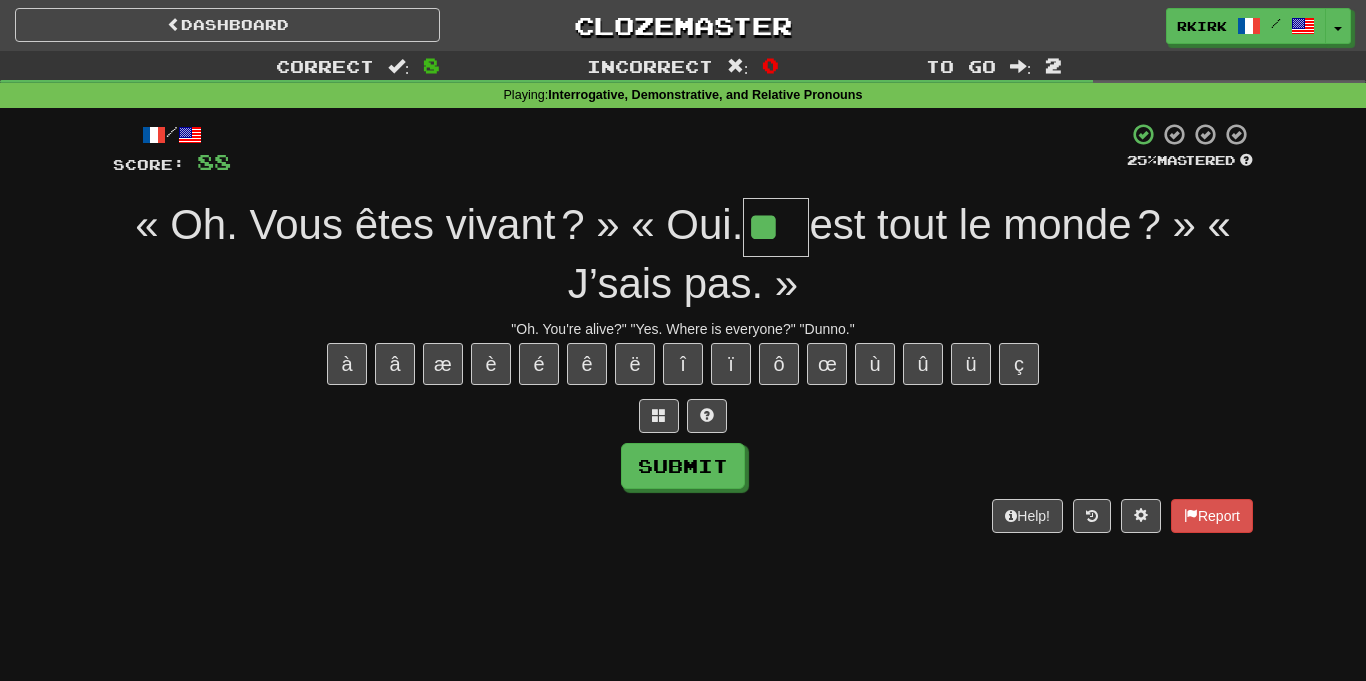 type on "**" 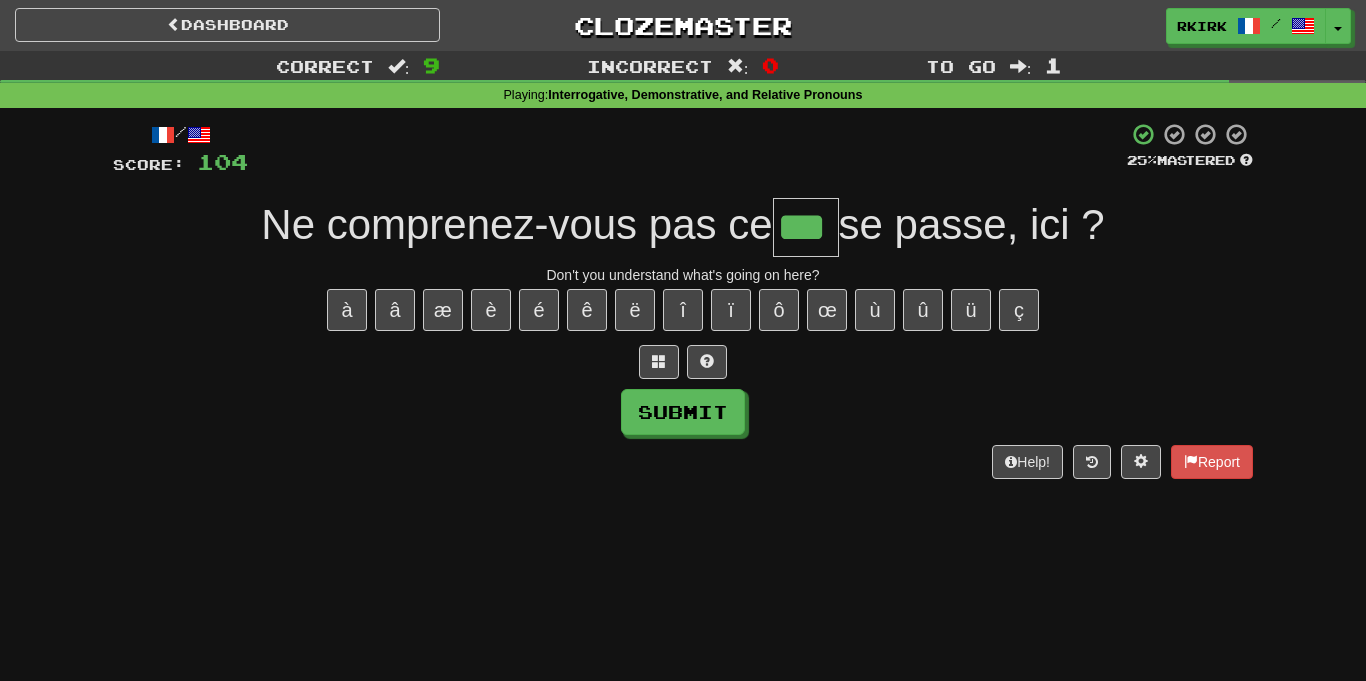 type on "***" 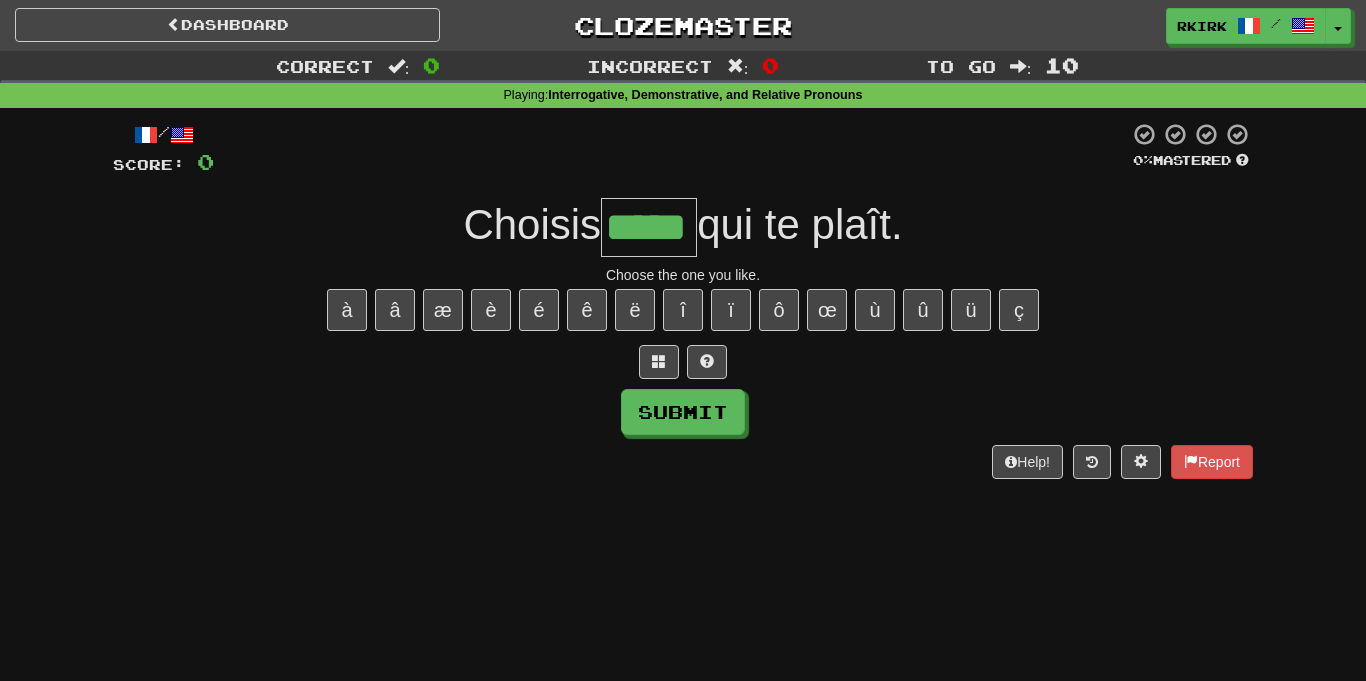 type on "*****" 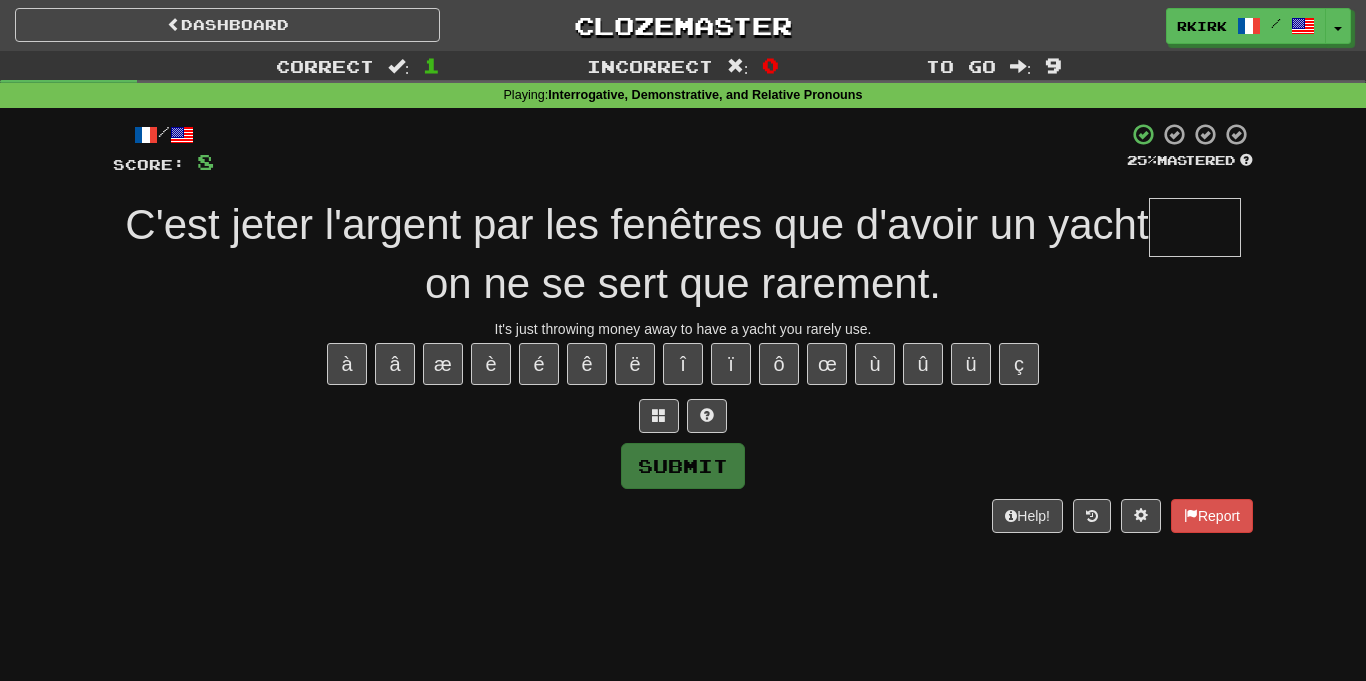 type on "*" 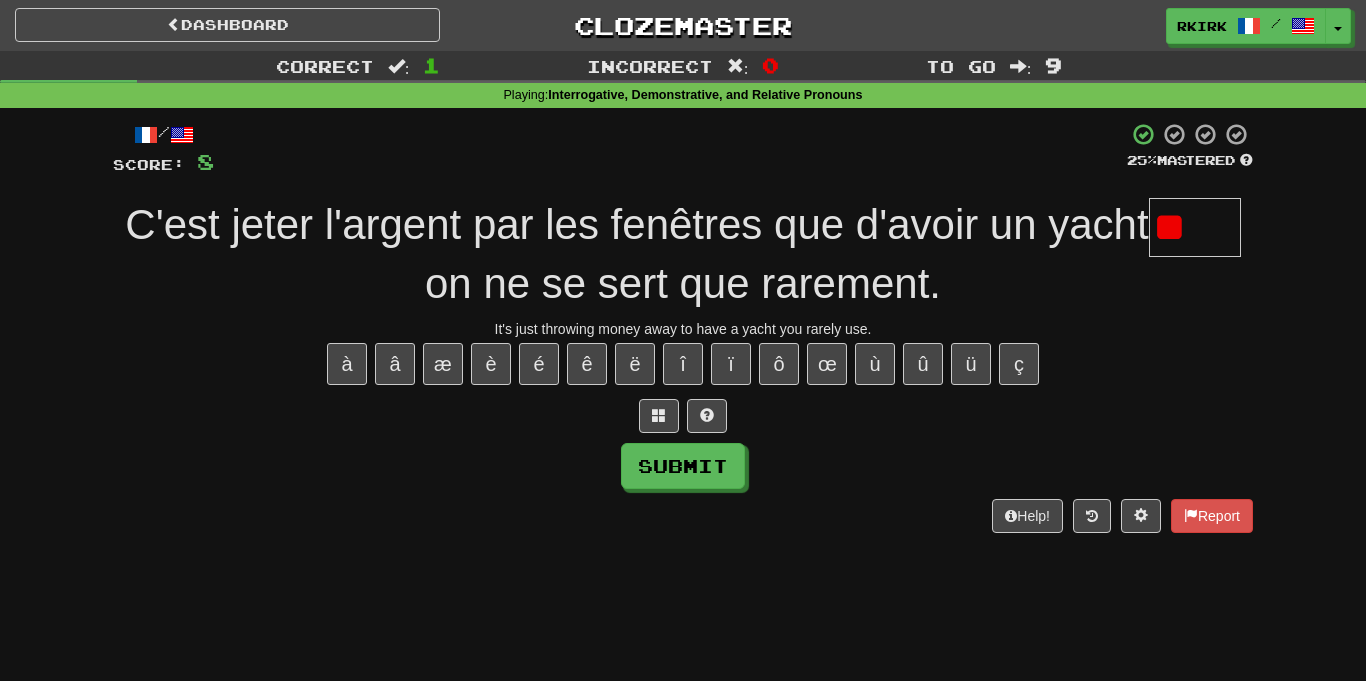 type on "*" 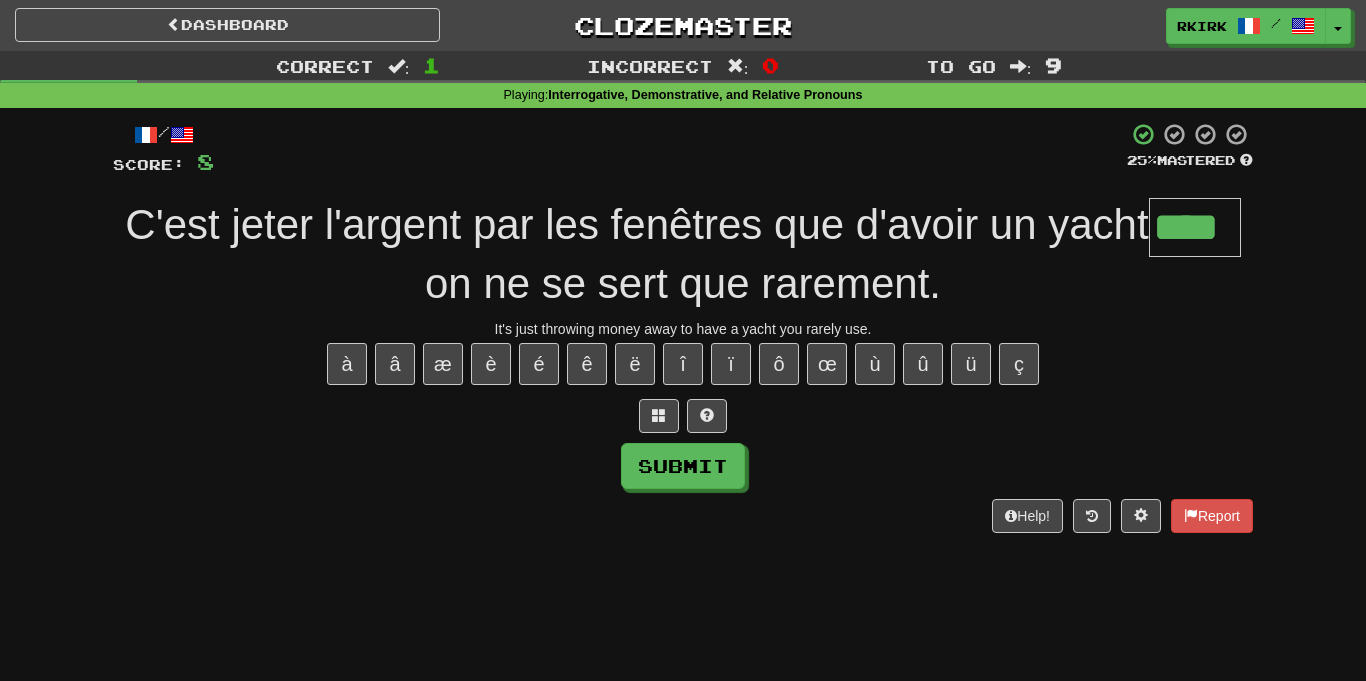 type on "****" 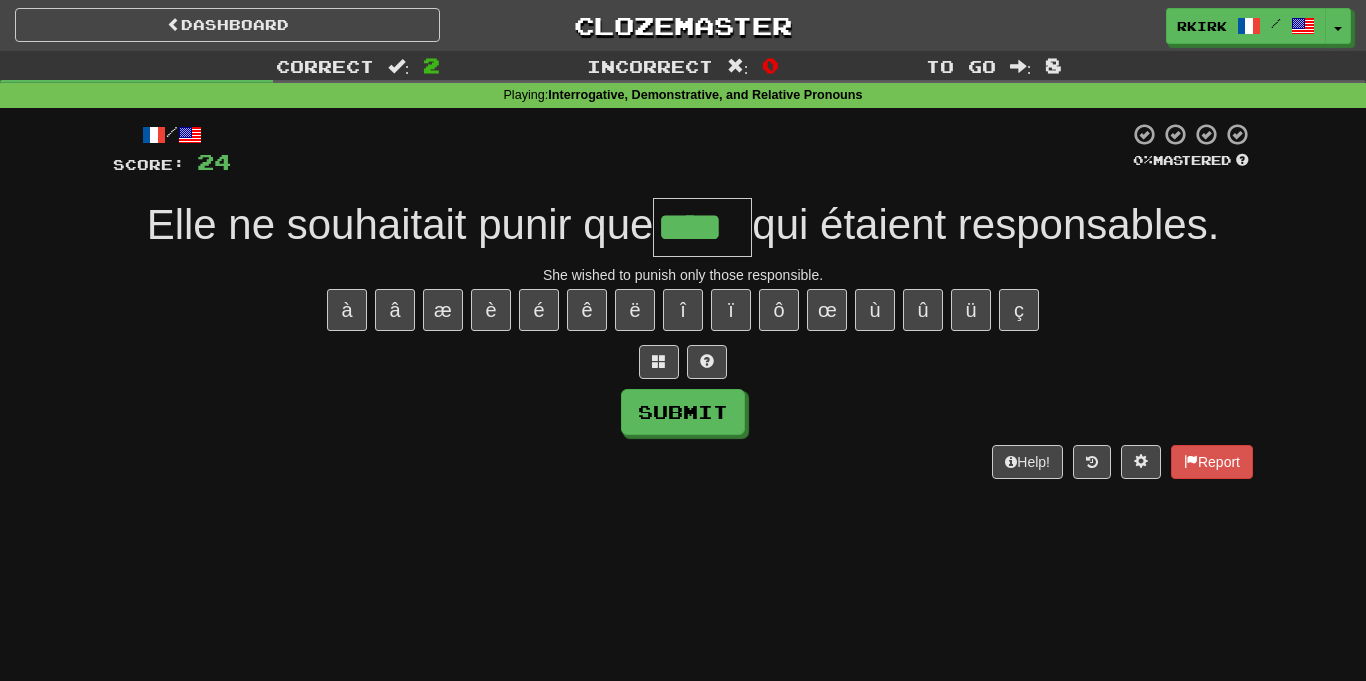 type on "****" 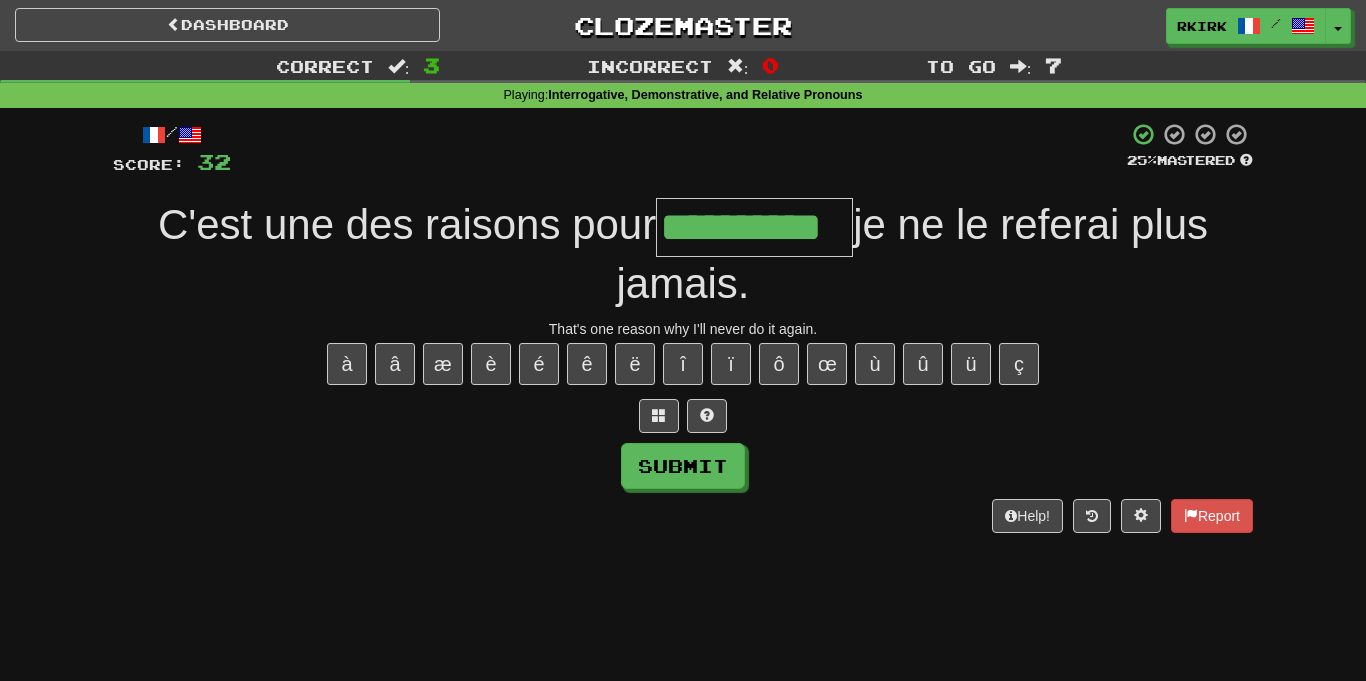 type on "**********" 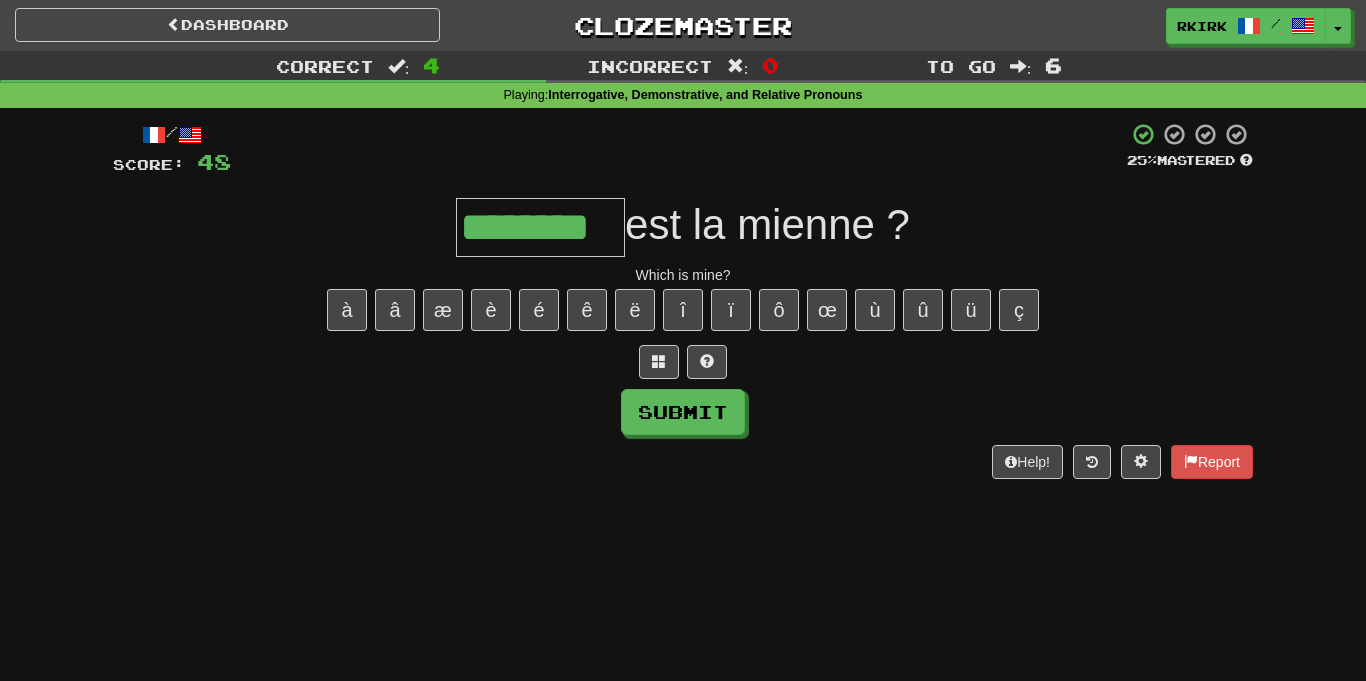 type on "********" 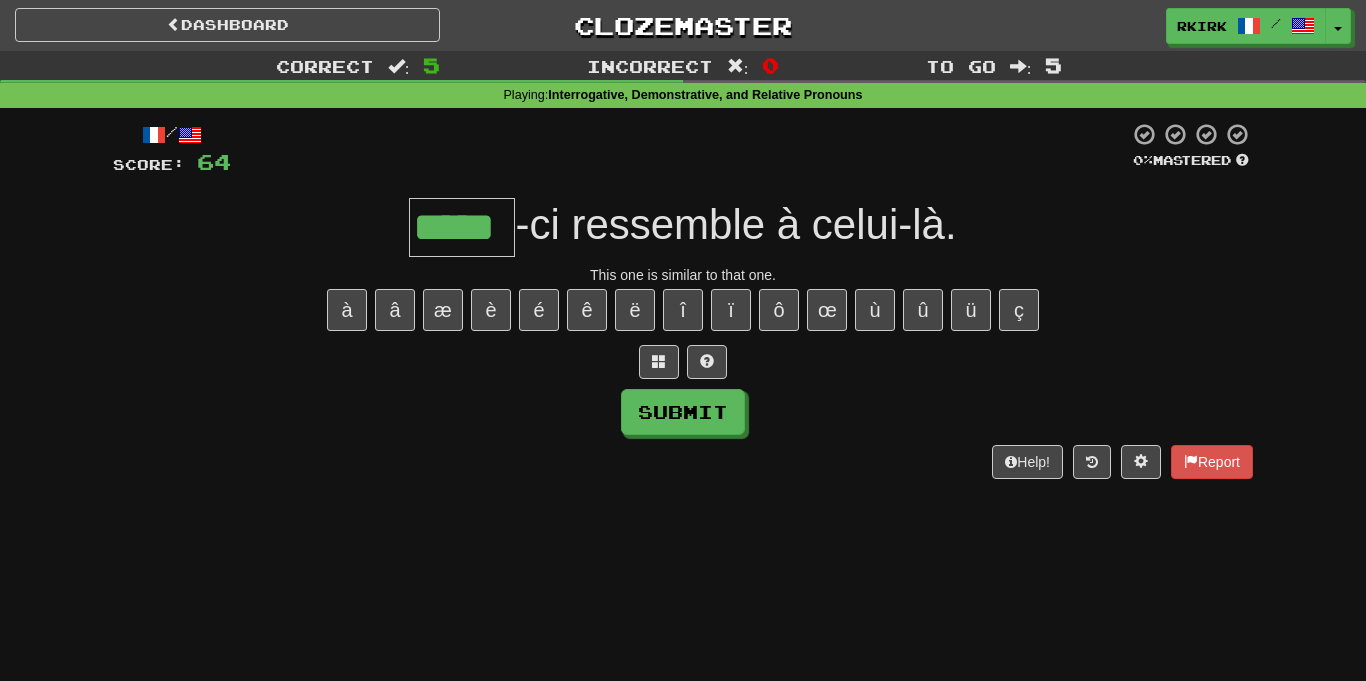 type on "*****" 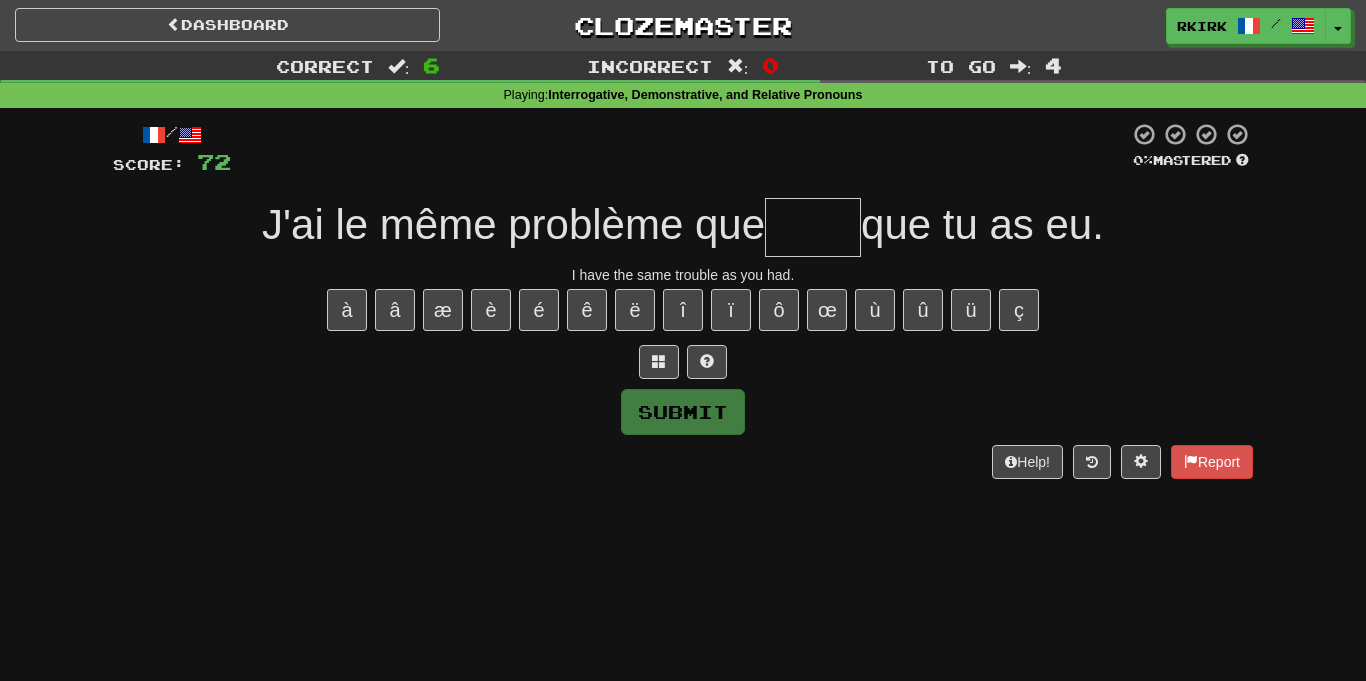 type on "*" 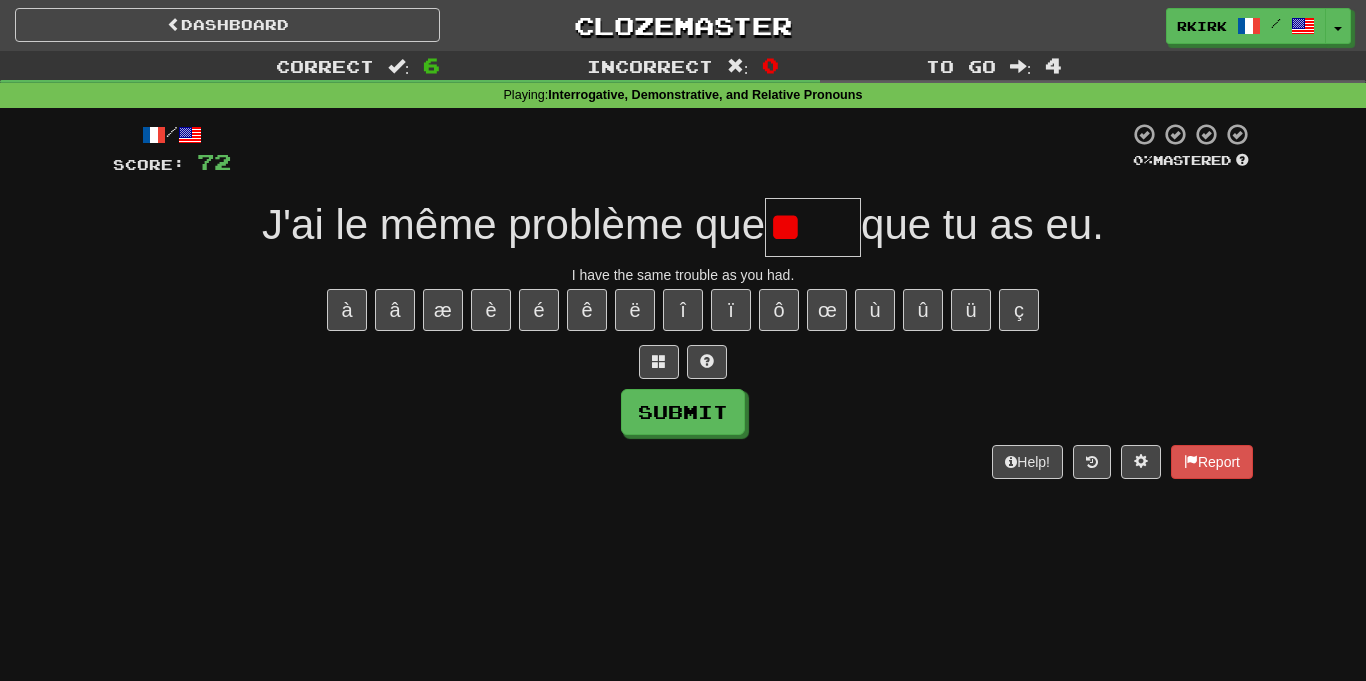 type on "*" 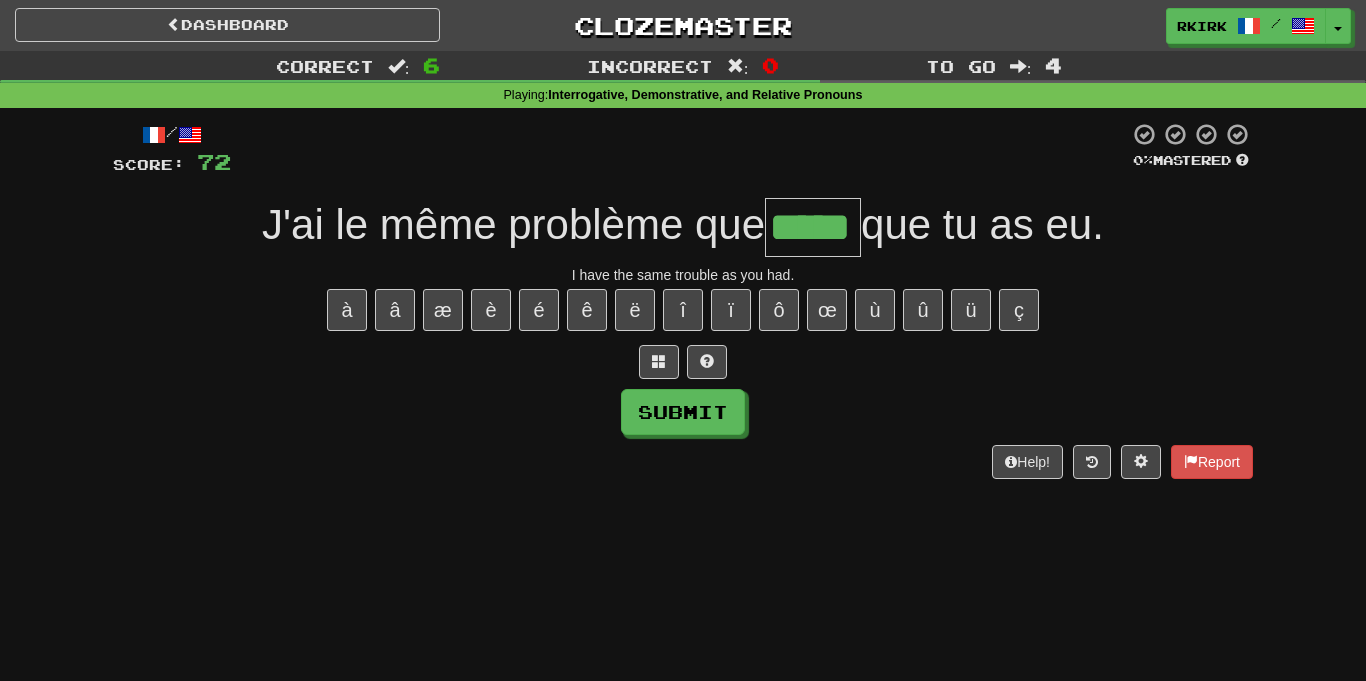 type on "*****" 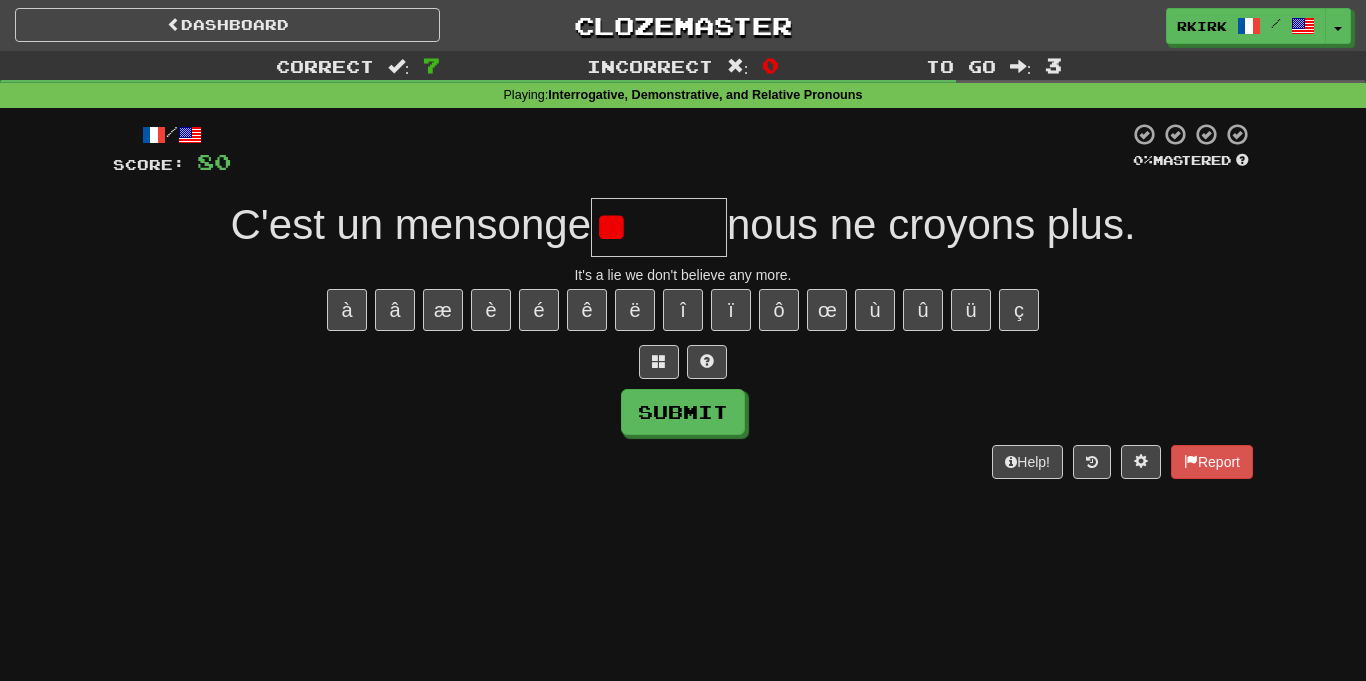 type on "*" 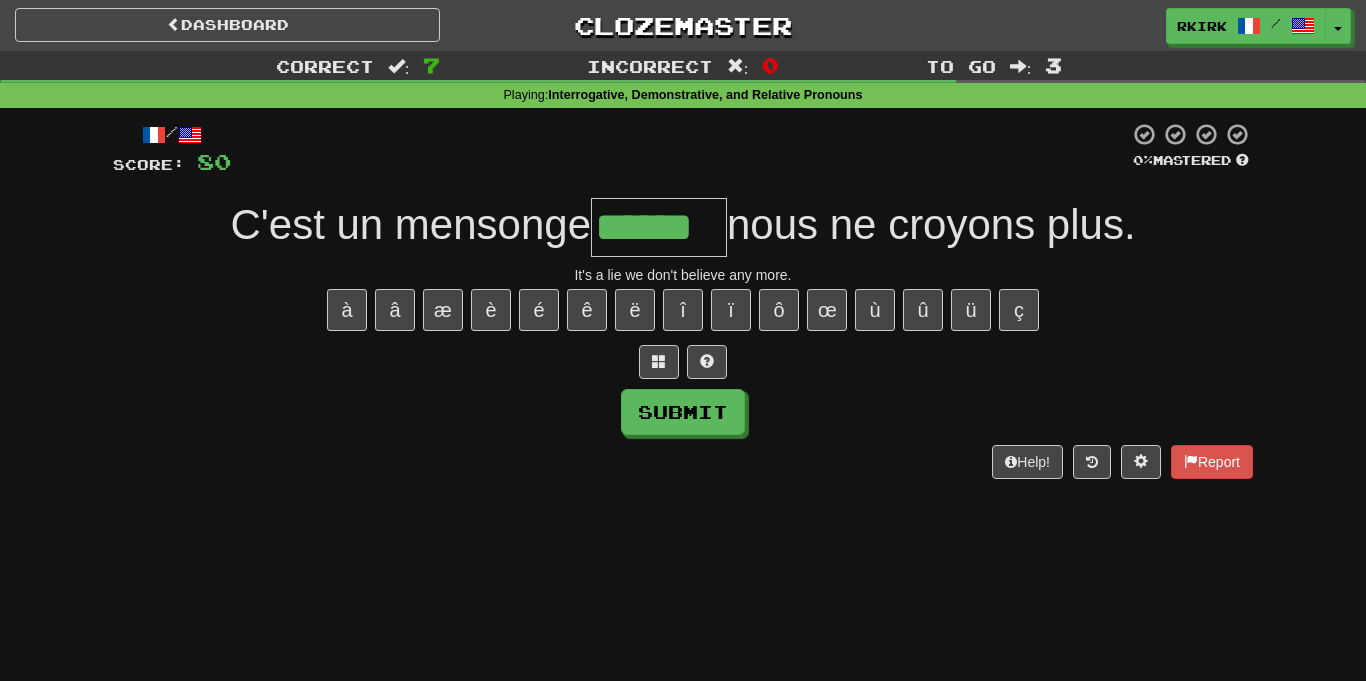 type on "******" 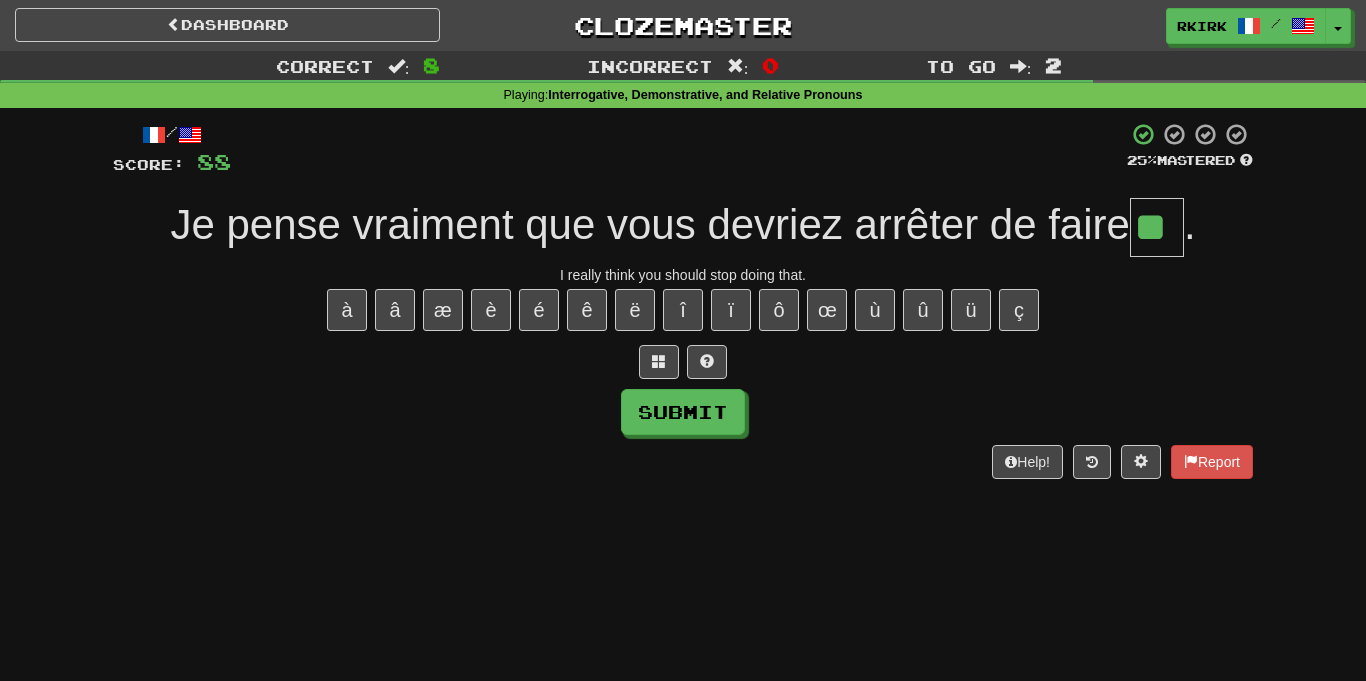 type on "**" 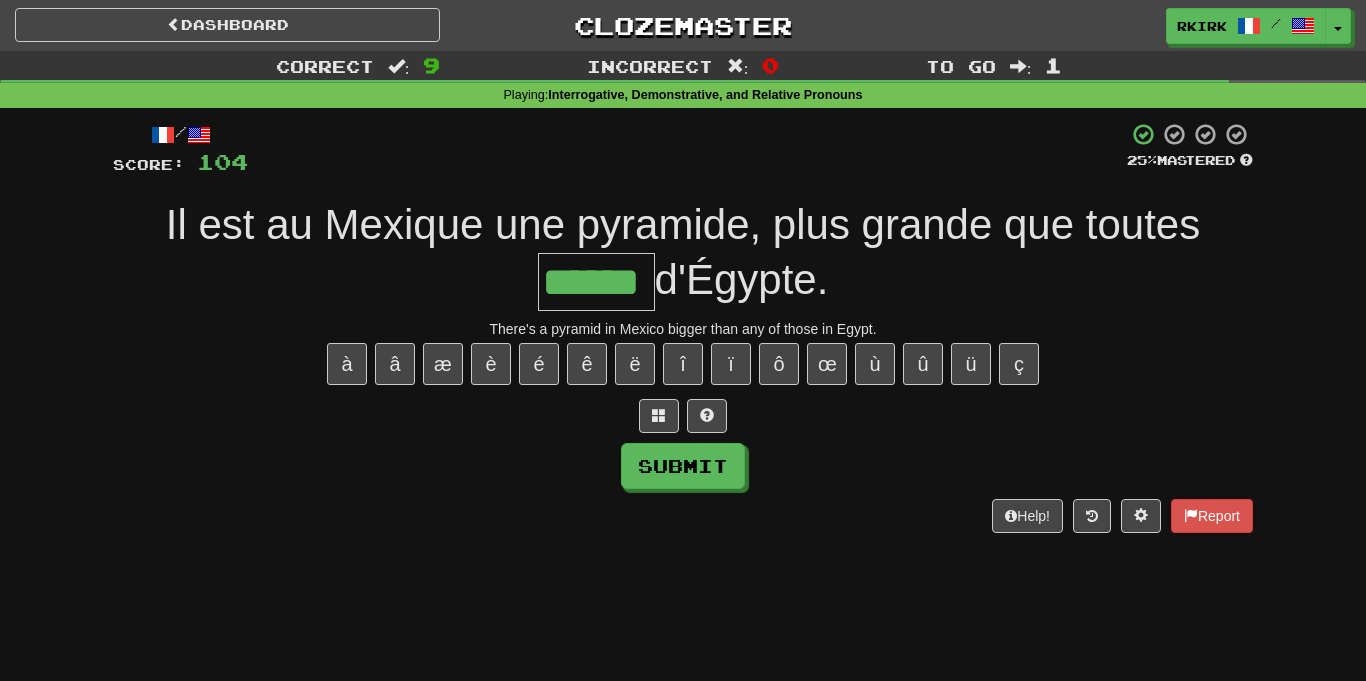 type on "******" 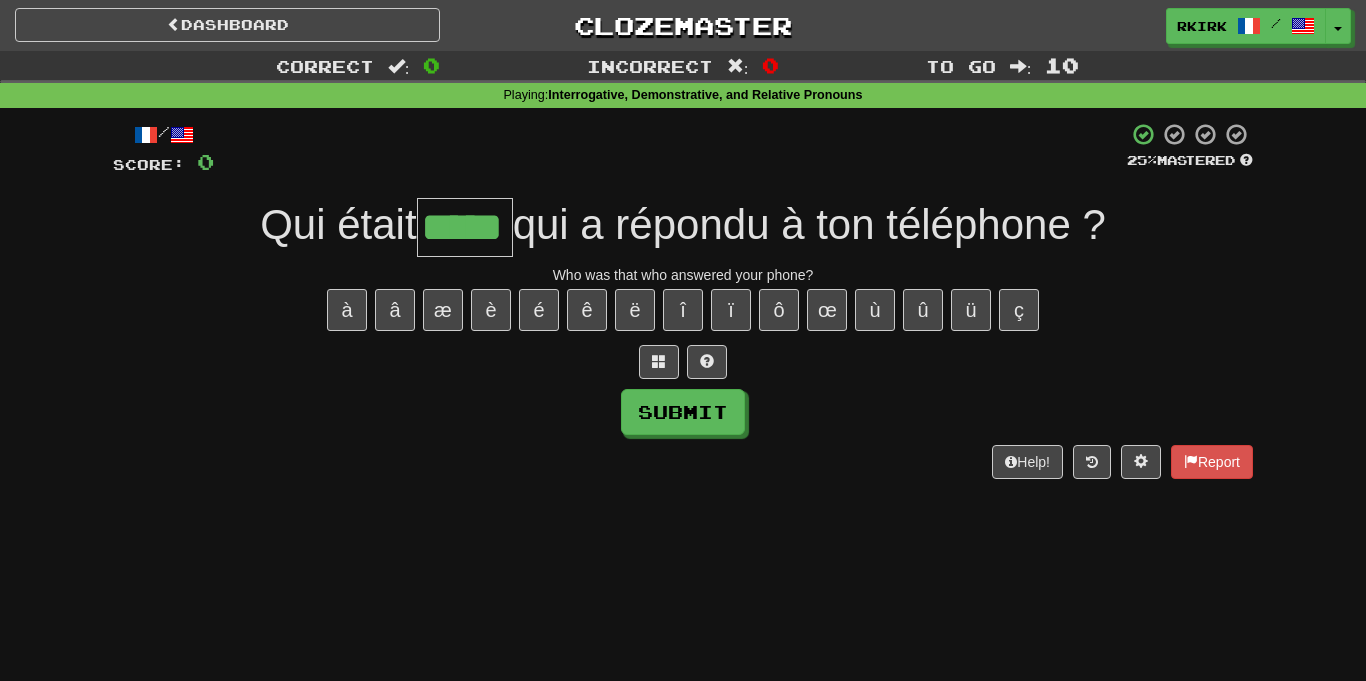 type on "*****" 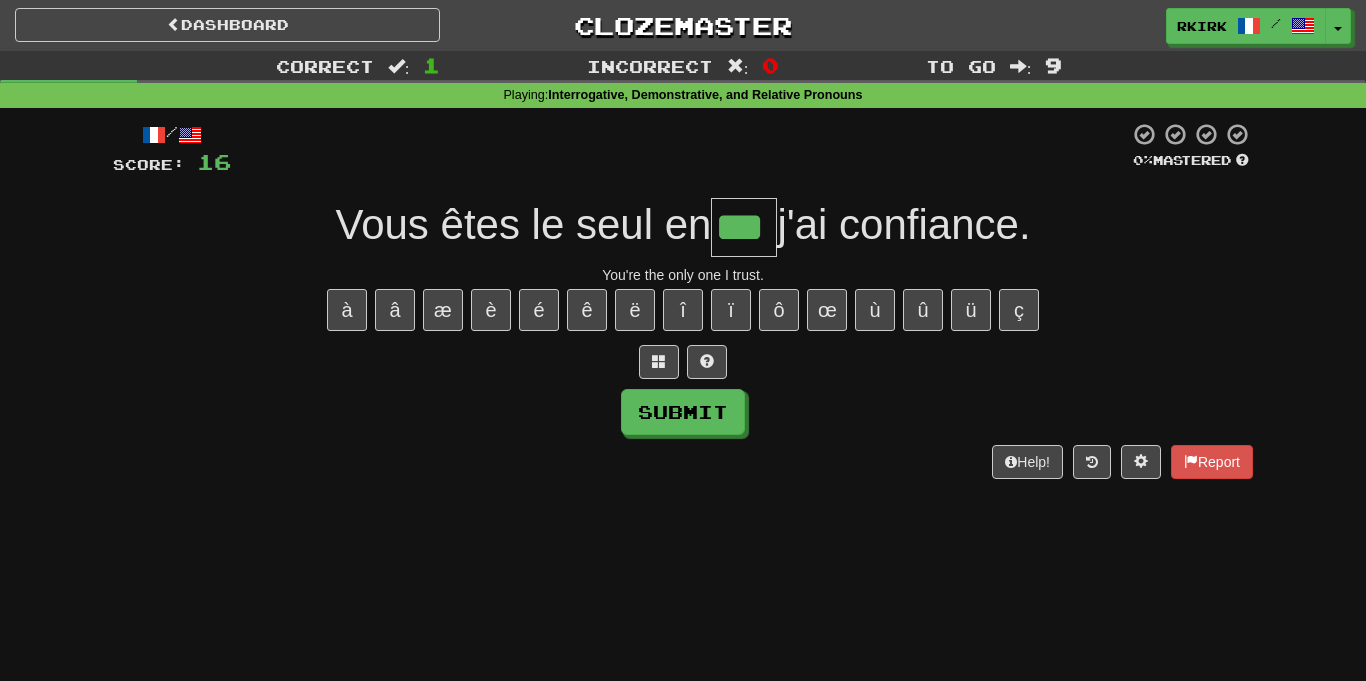 type on "***" 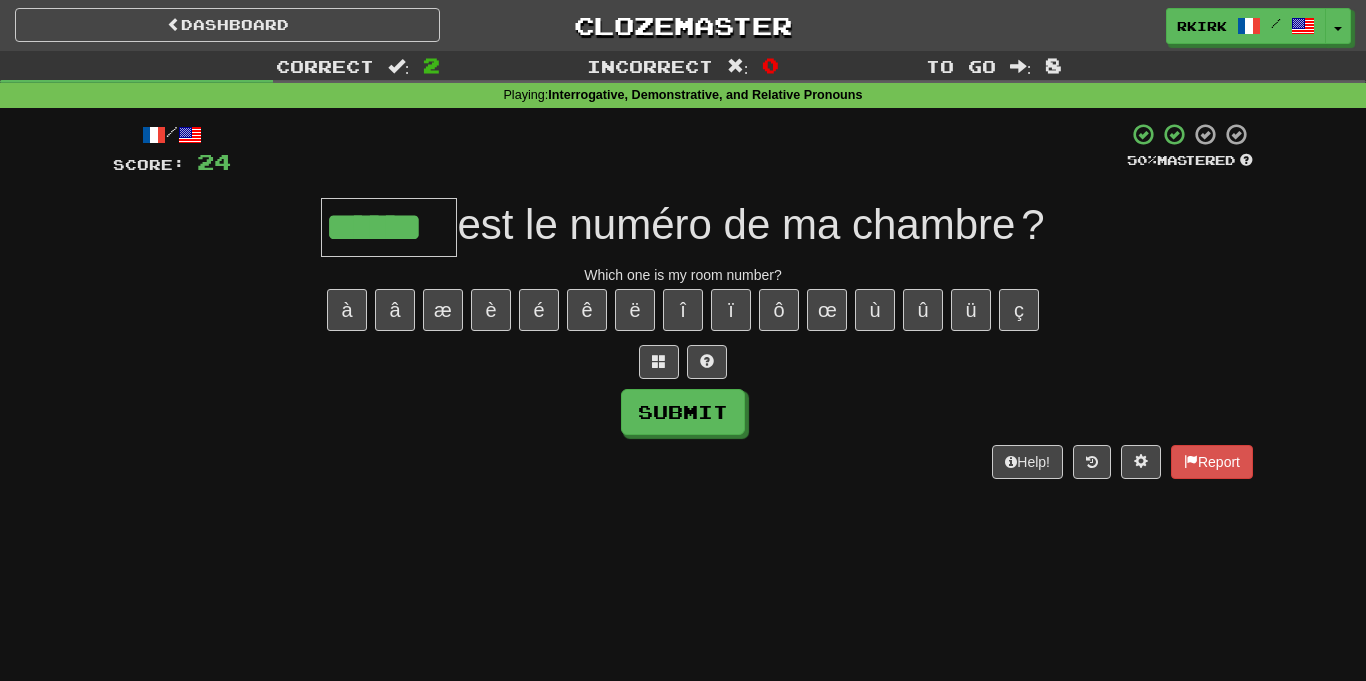 type on "******" 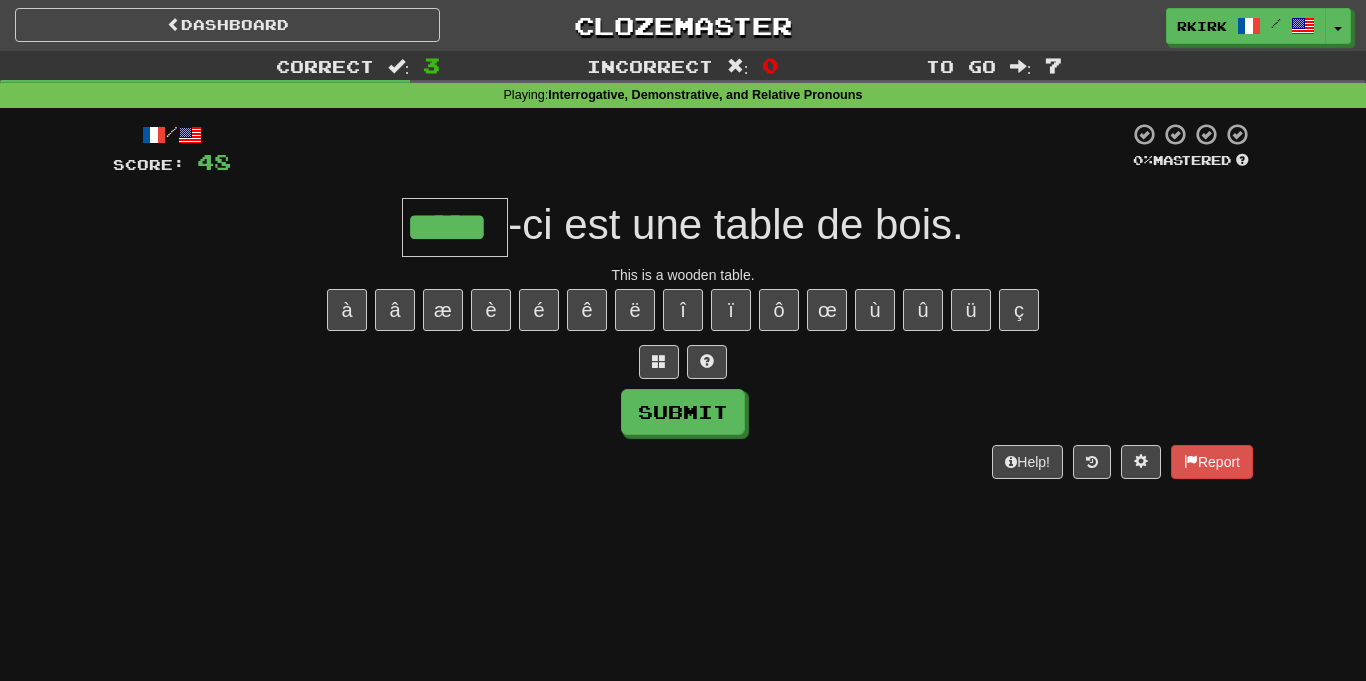 type on "*****" 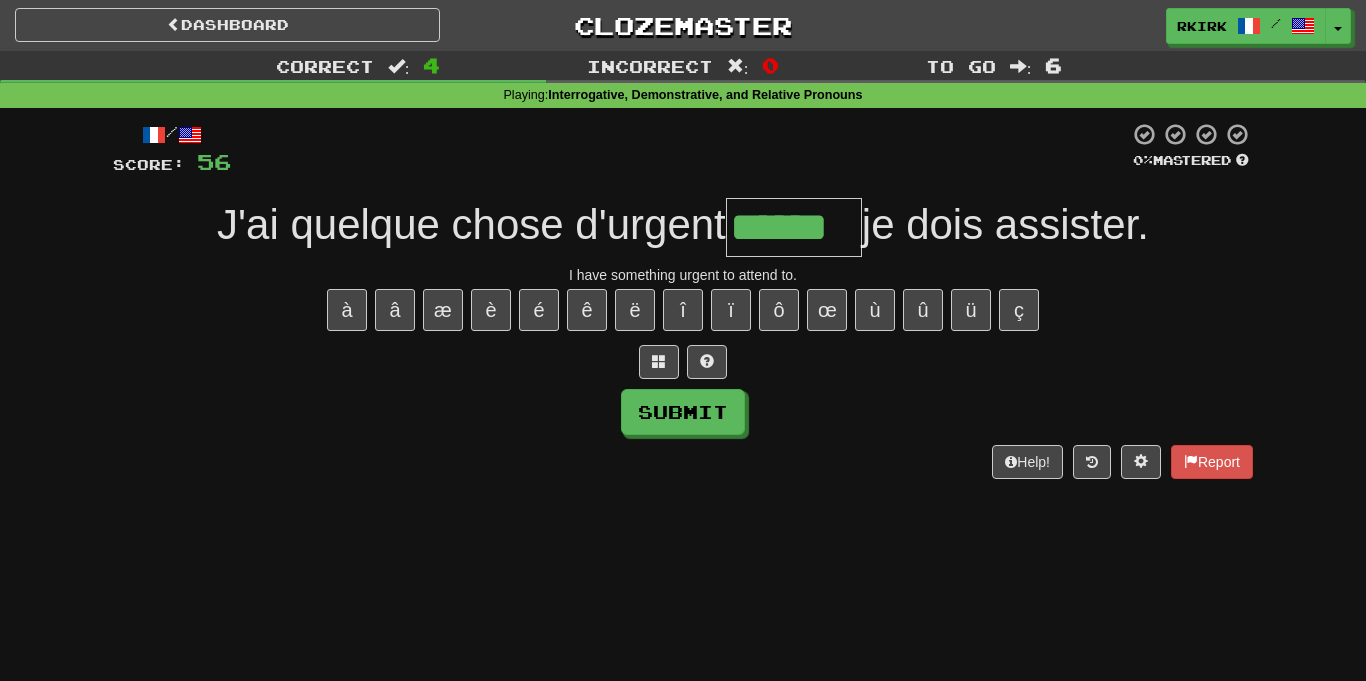 type on "******" 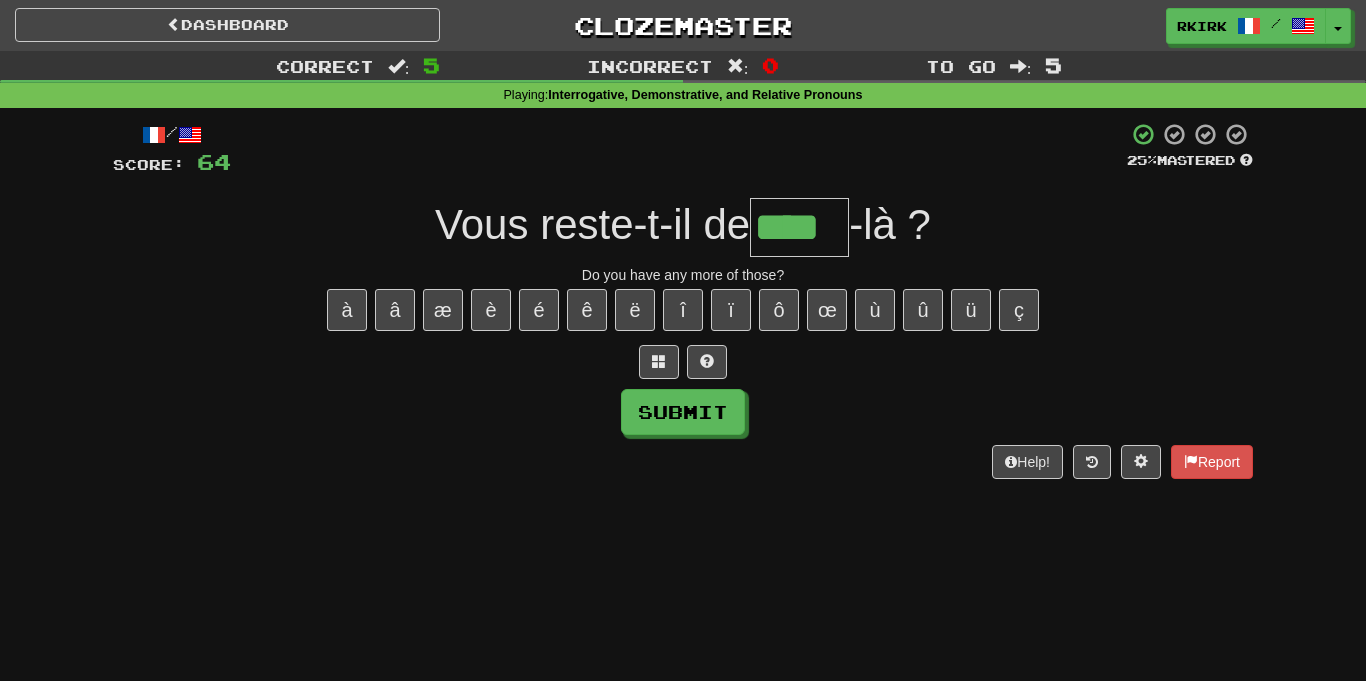 type on "****" 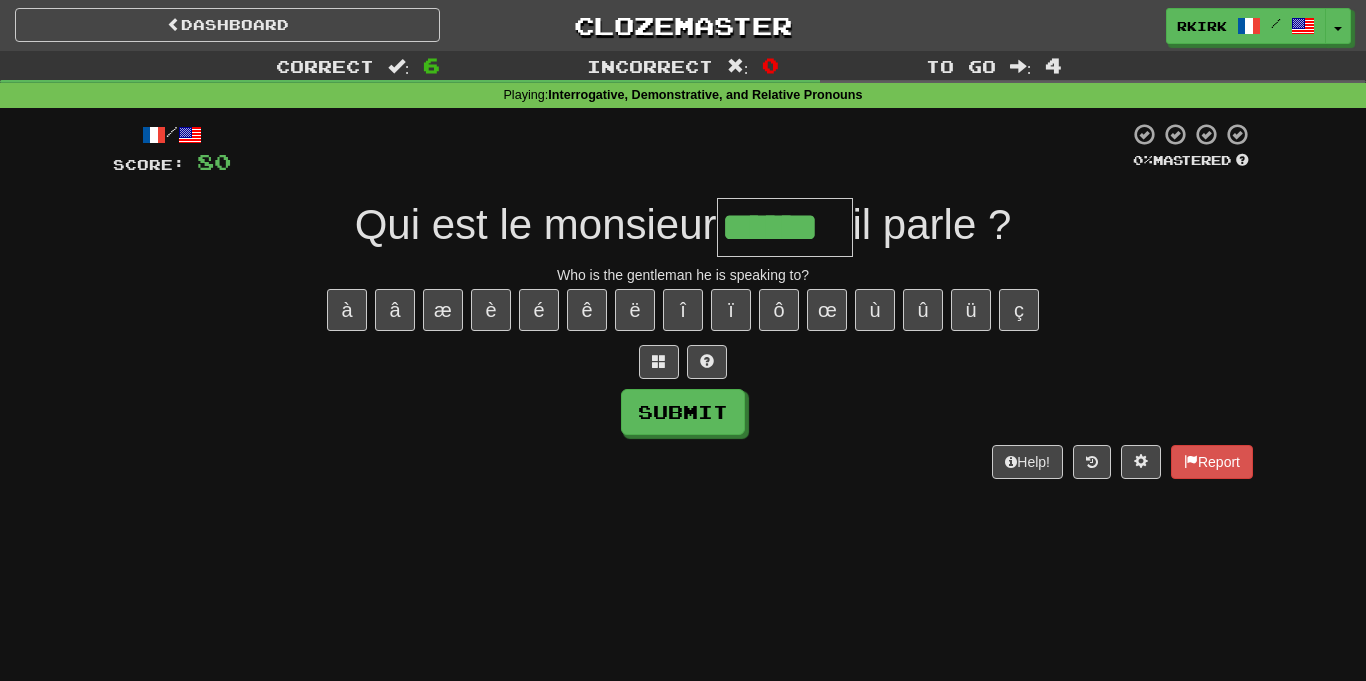 type on "******" 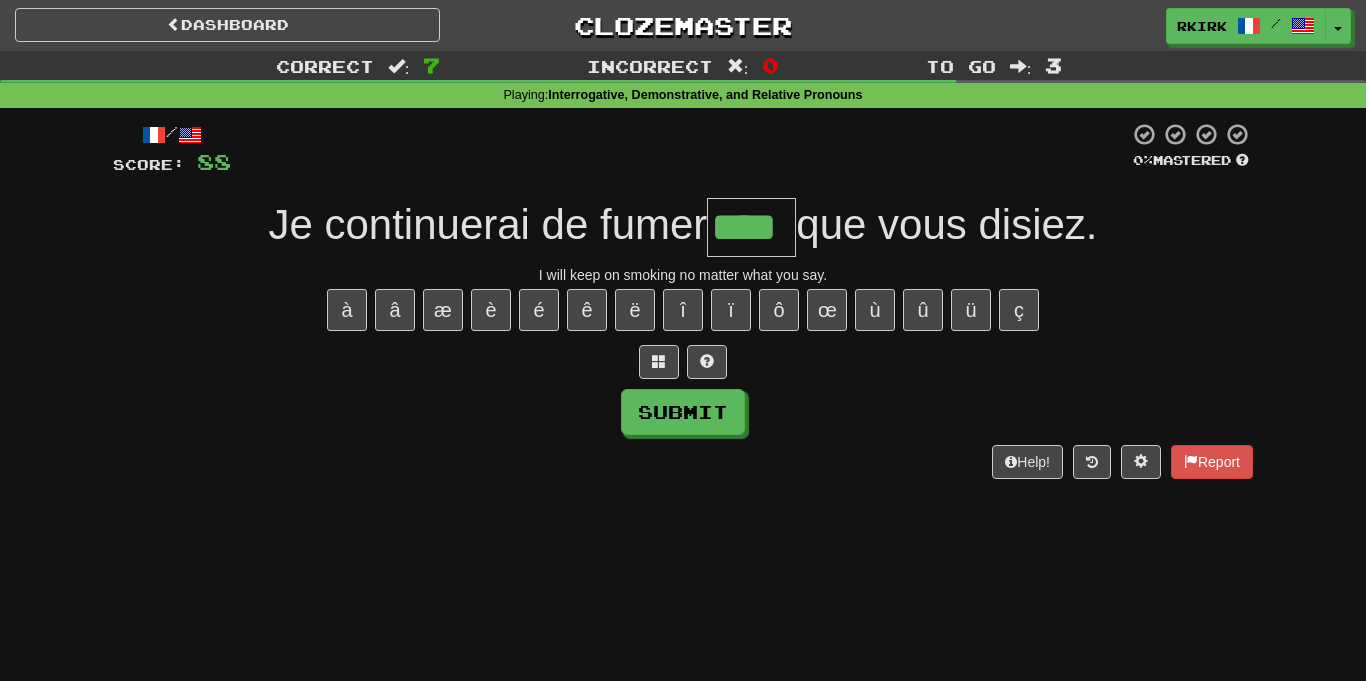 type on "****" 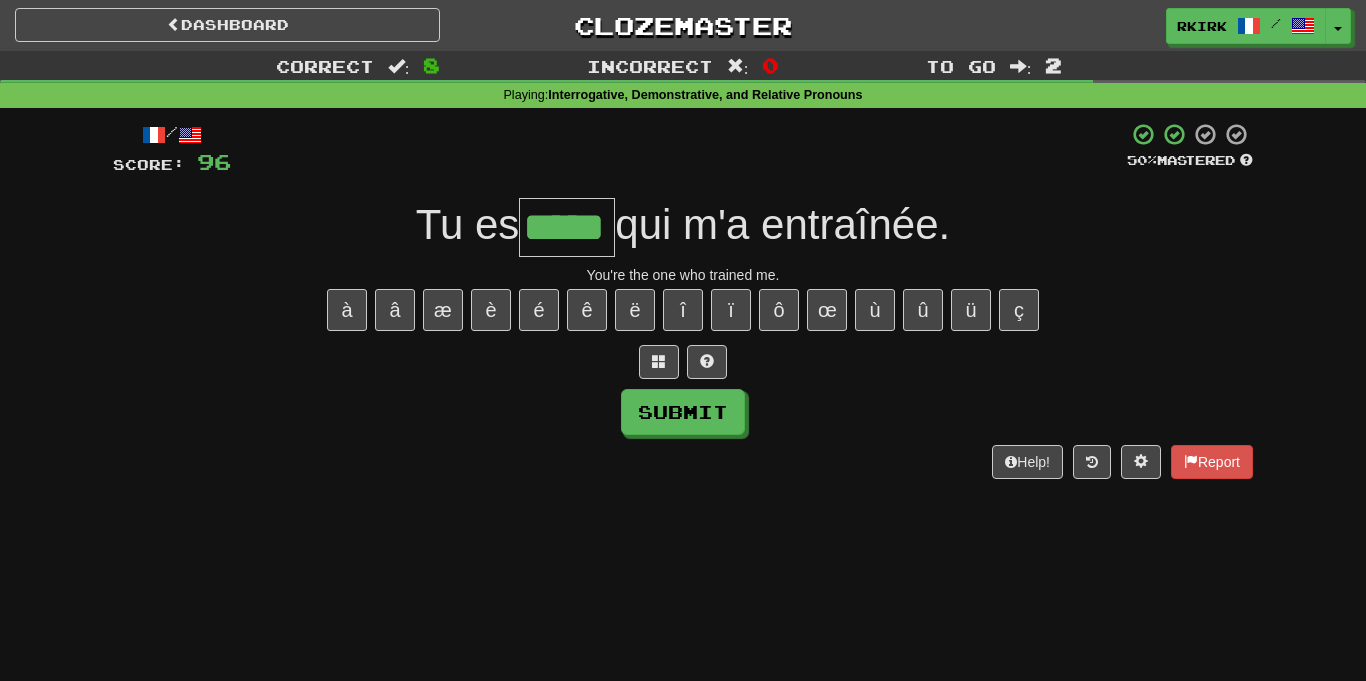 type on "*****" 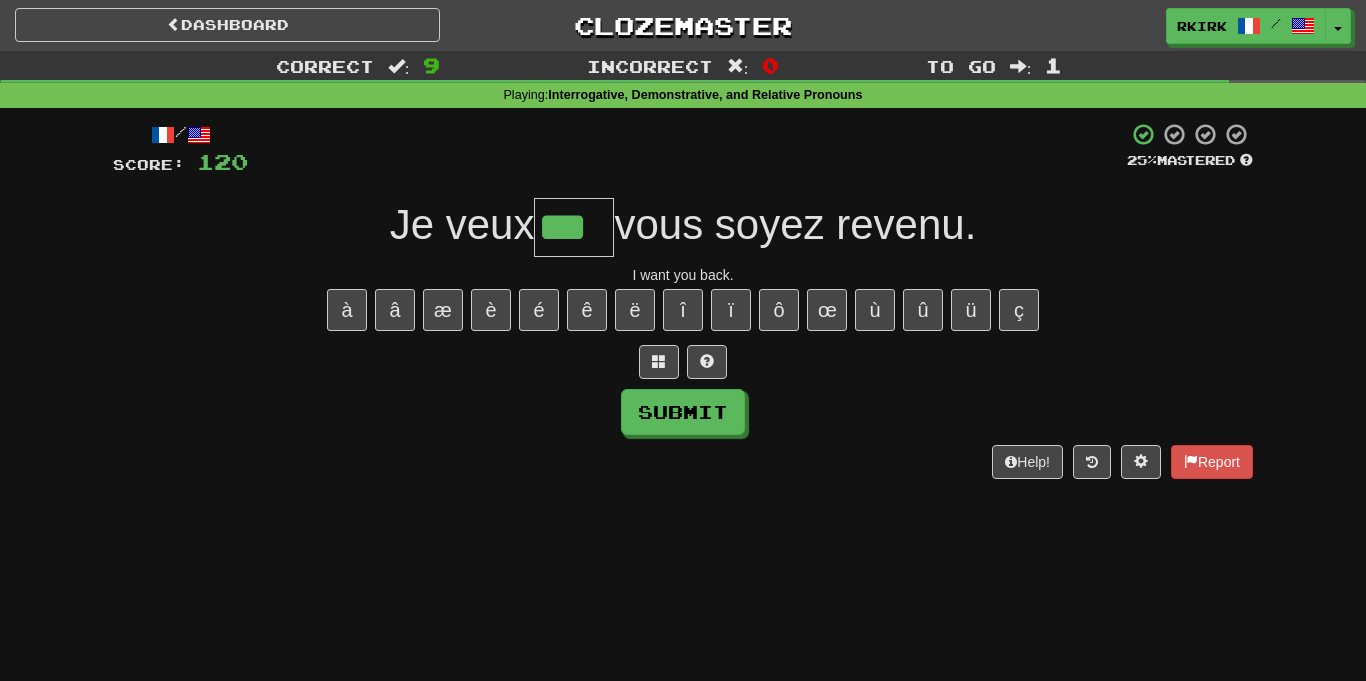 type on "***" 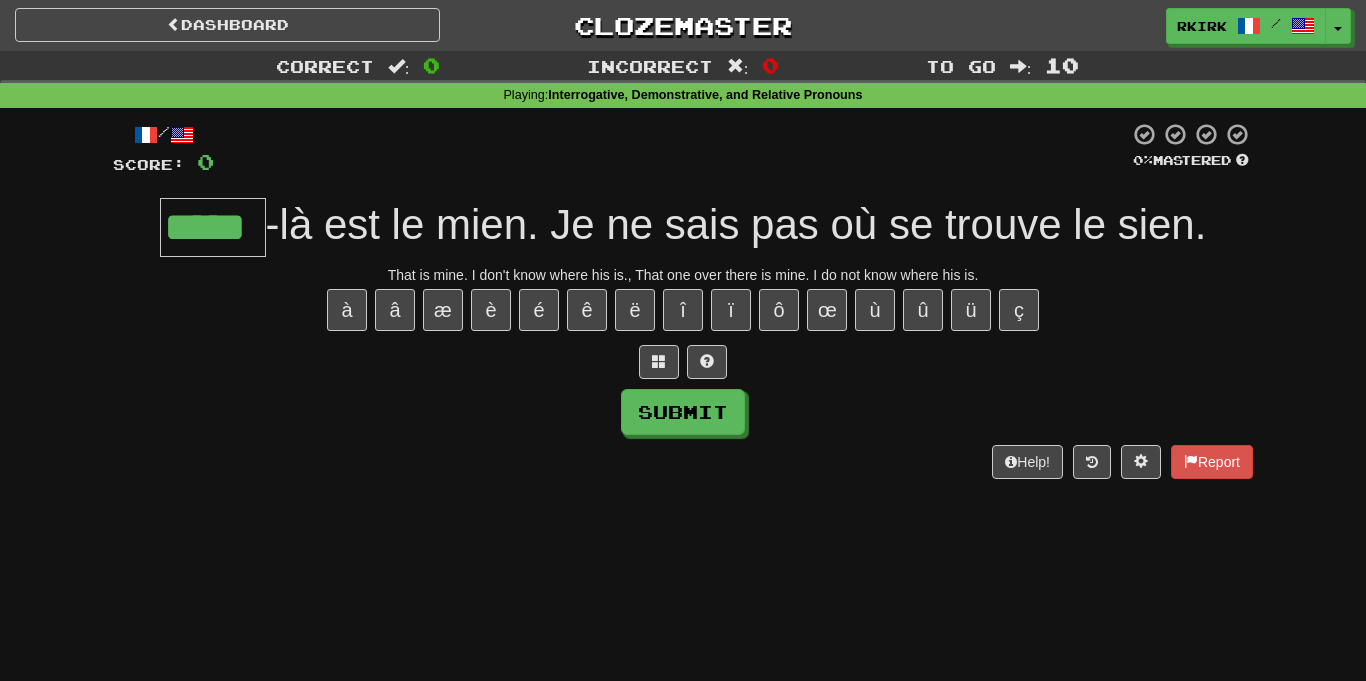 type on "*****" 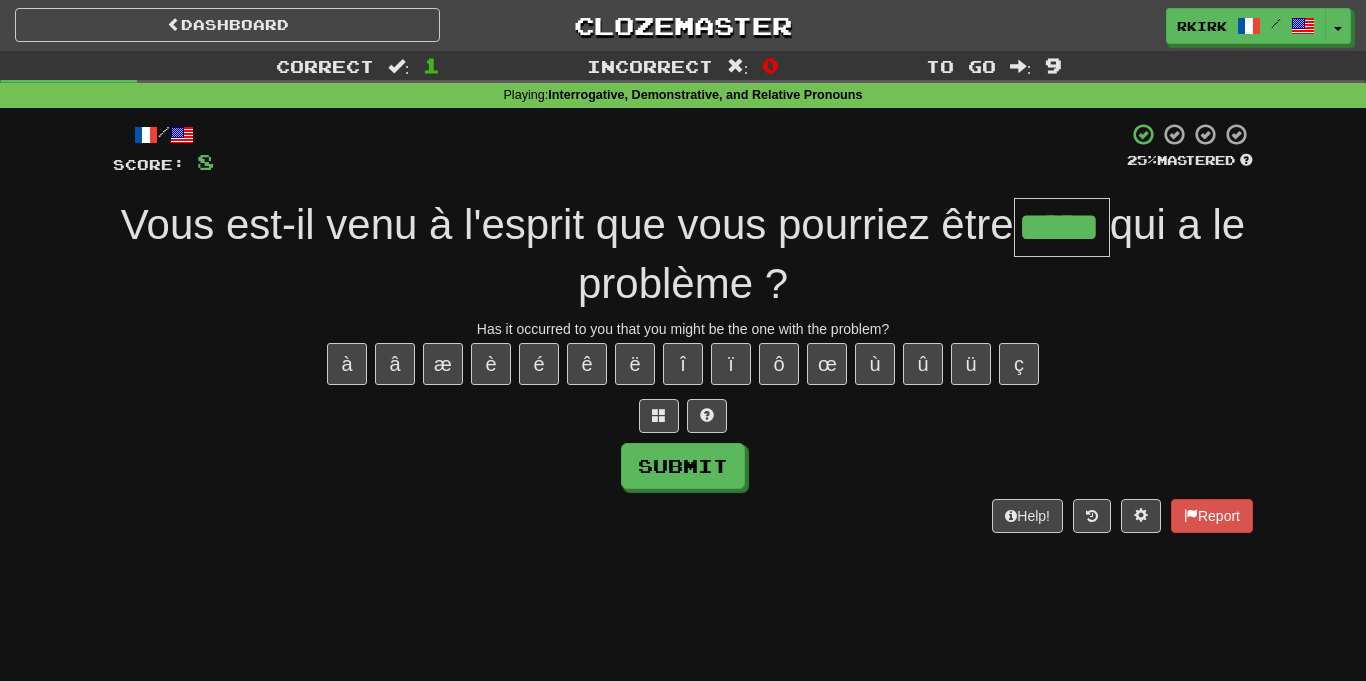 type on "*****" 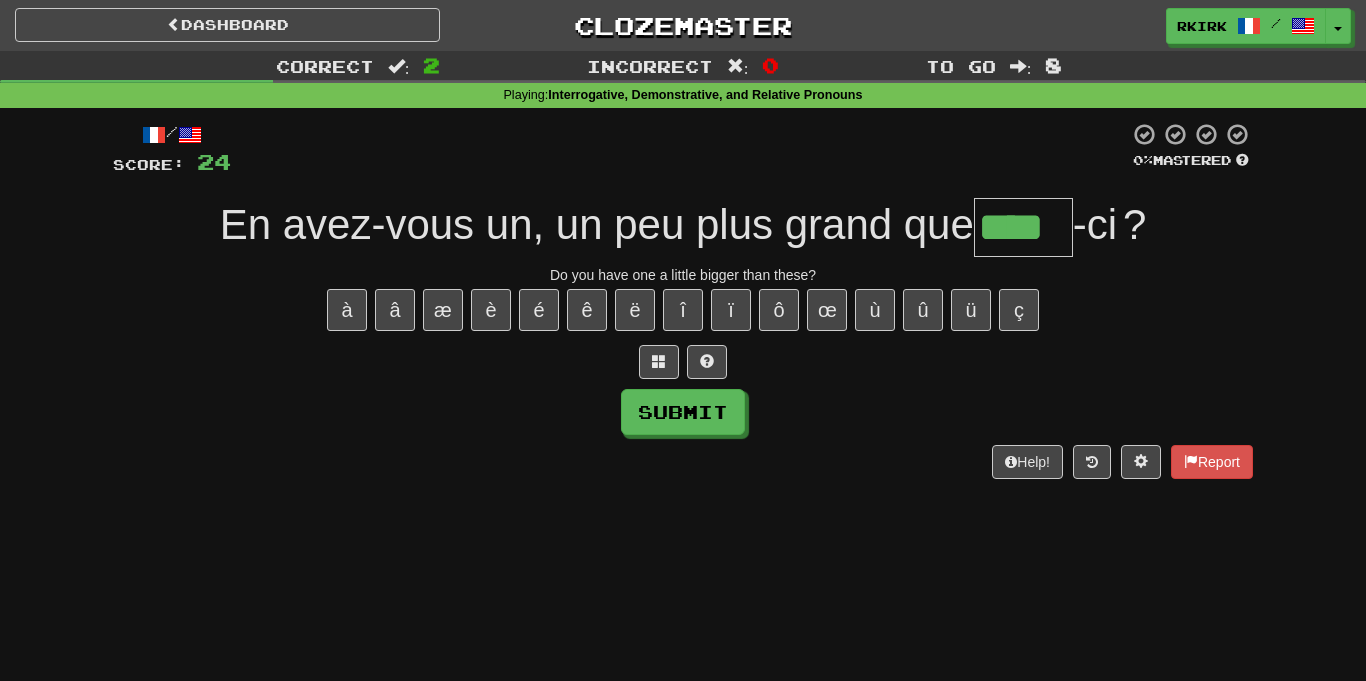 type on "****" 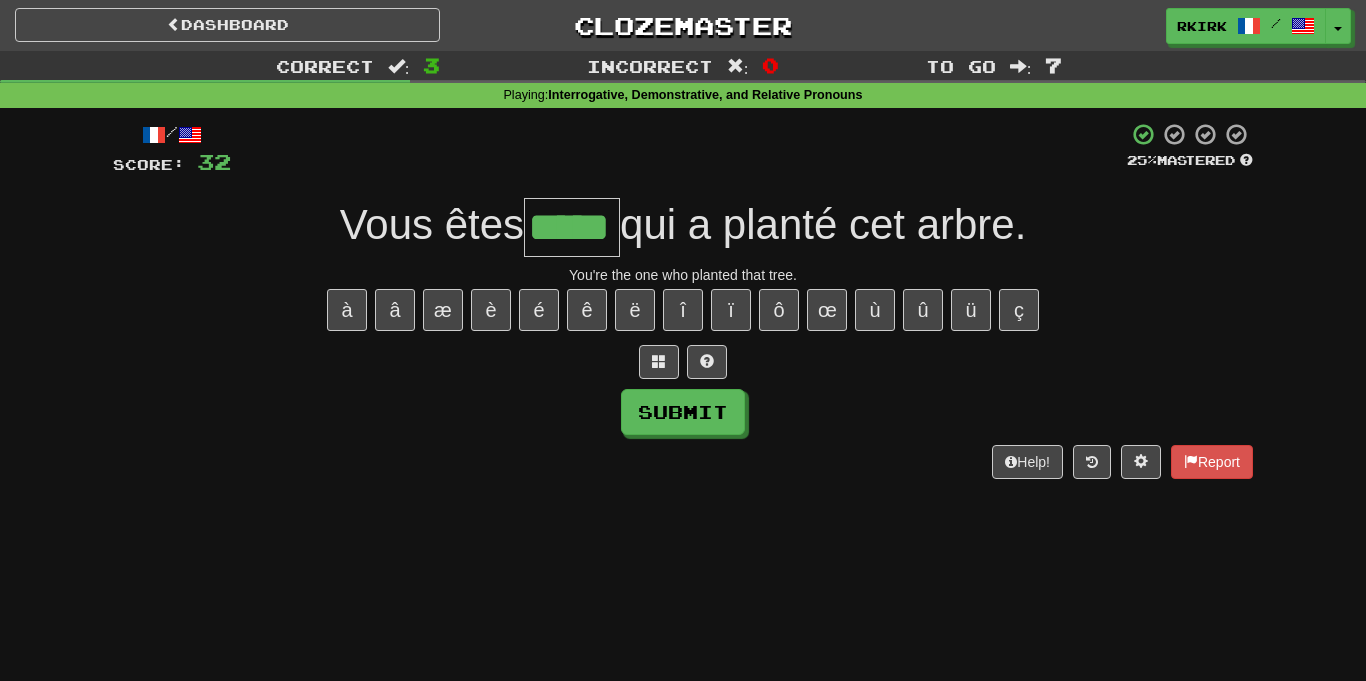 type on "*****" 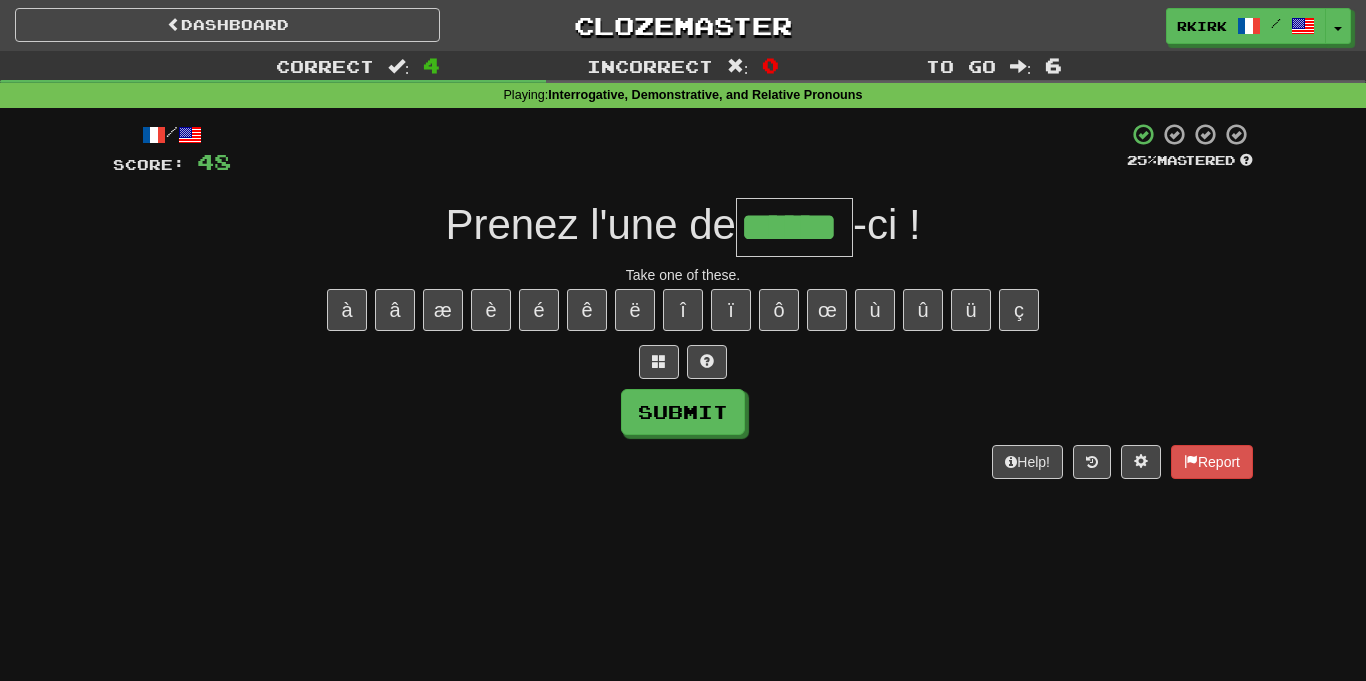 type on "******" 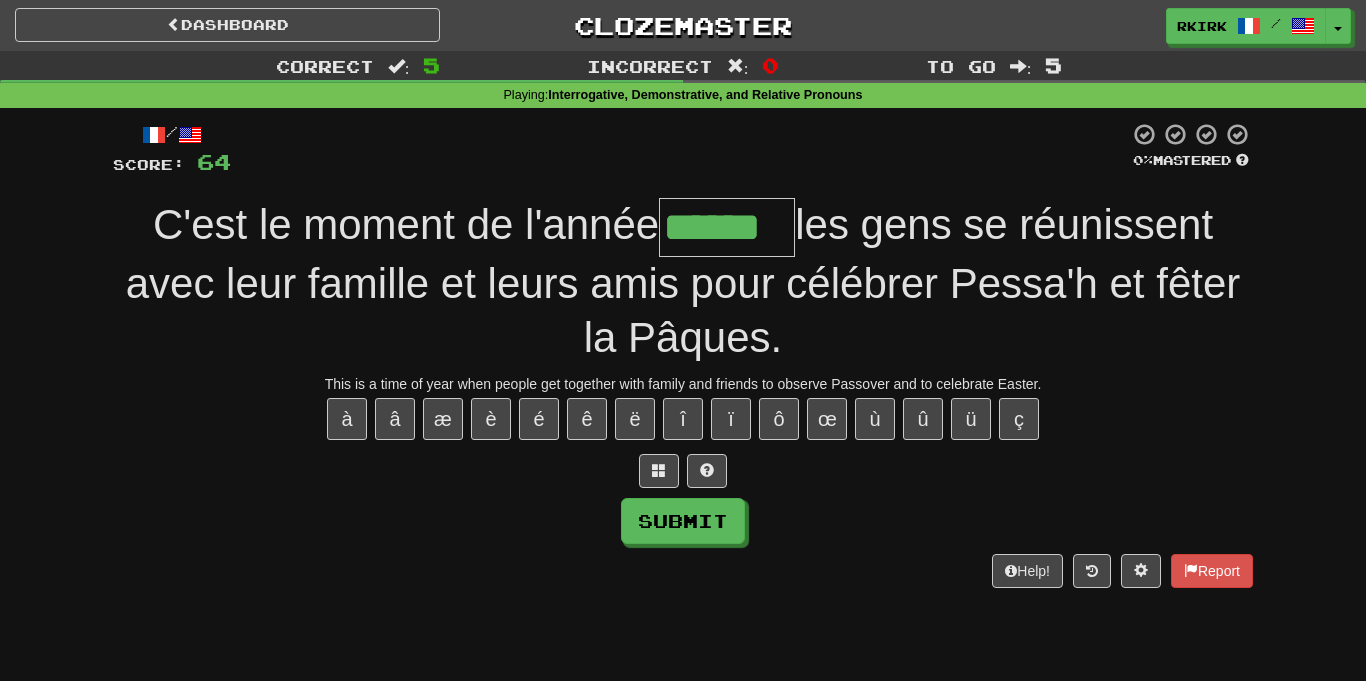 type on "******" 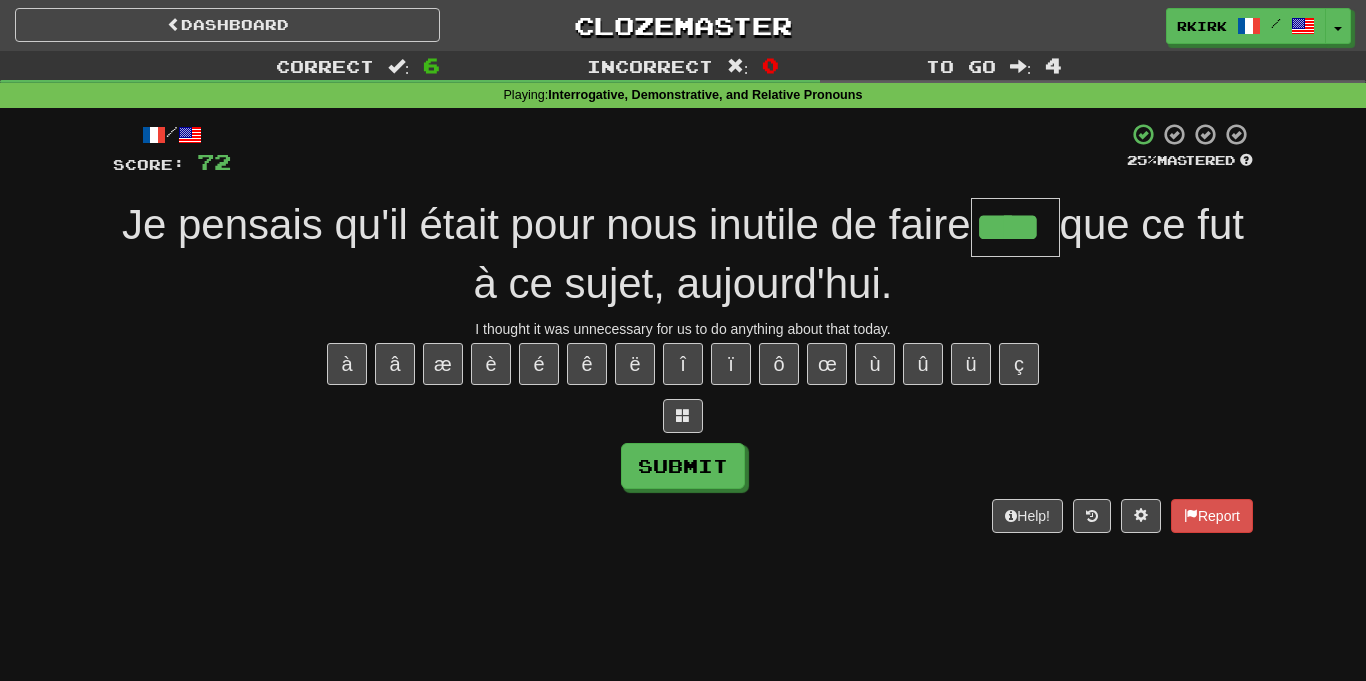type on "****" 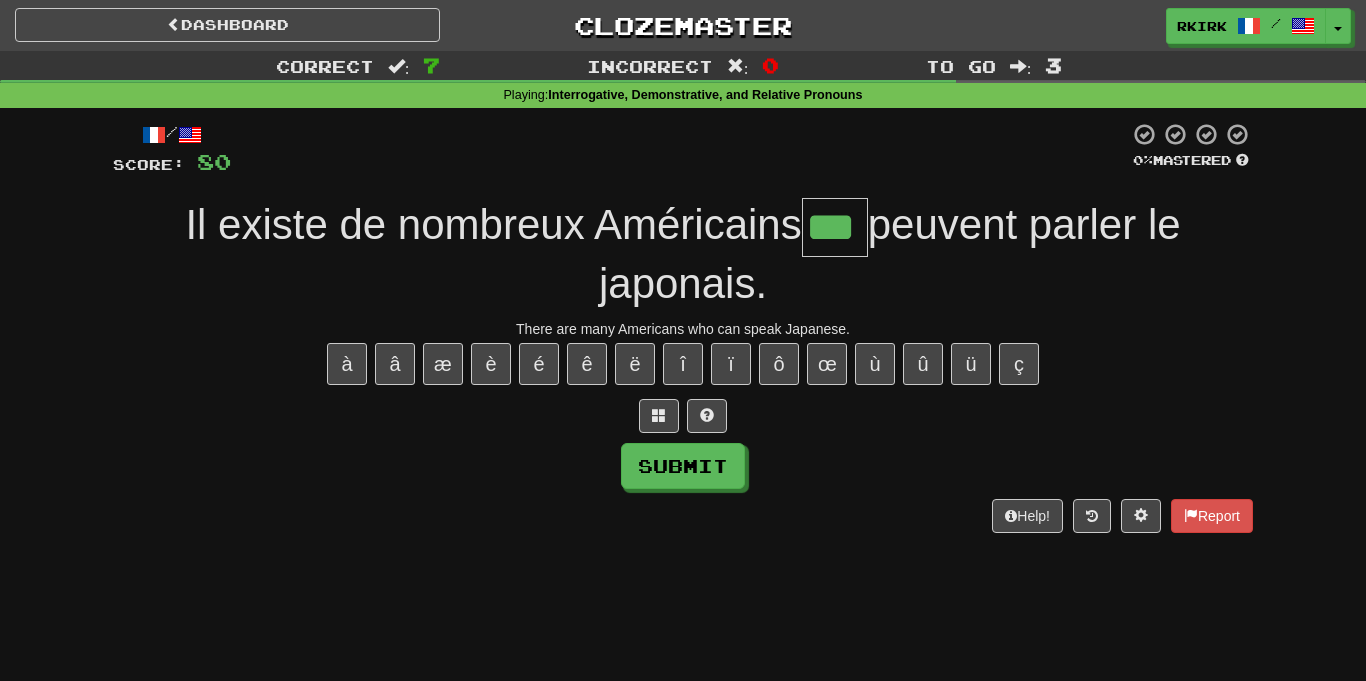 type on "***" 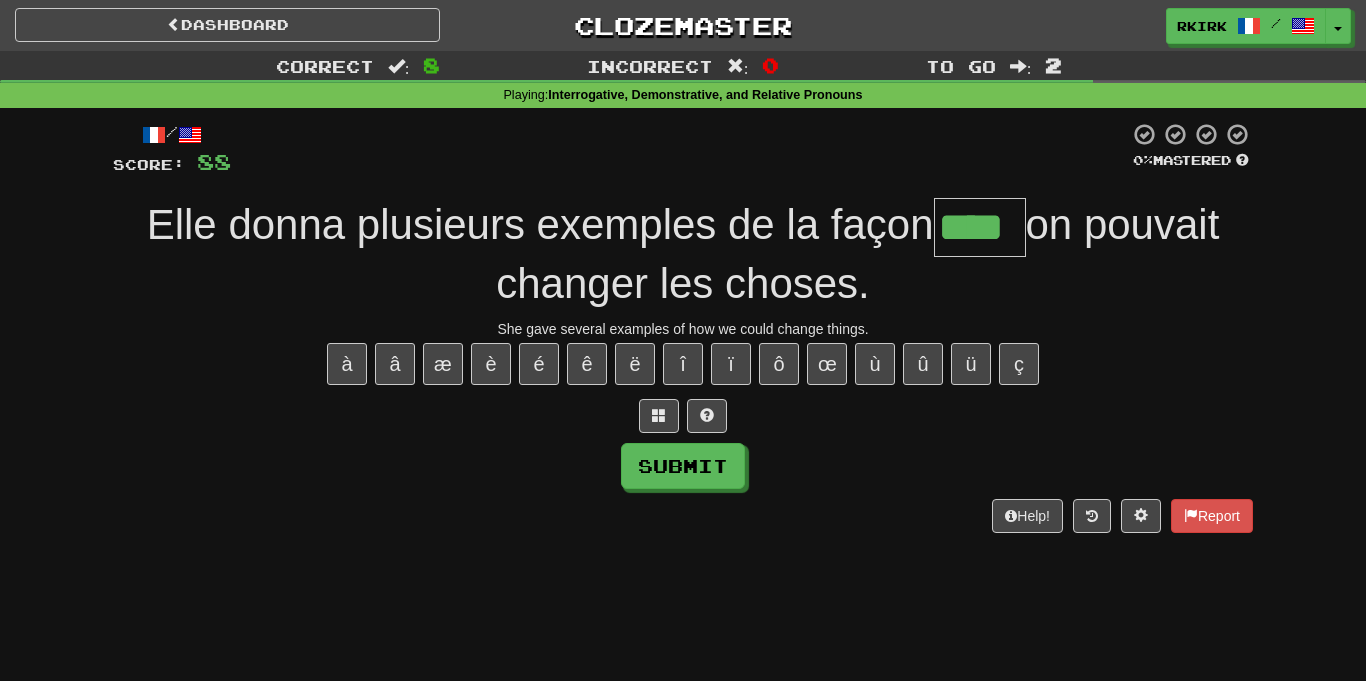 type on "****" 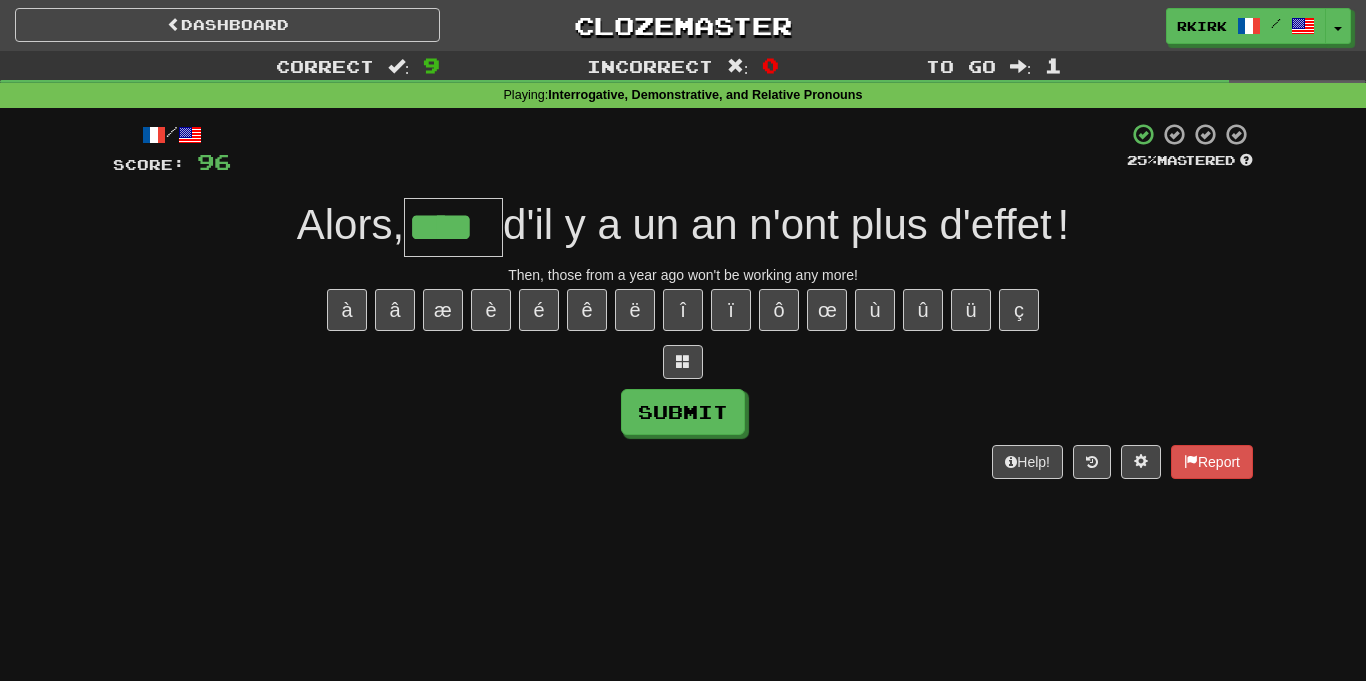 type on "****" 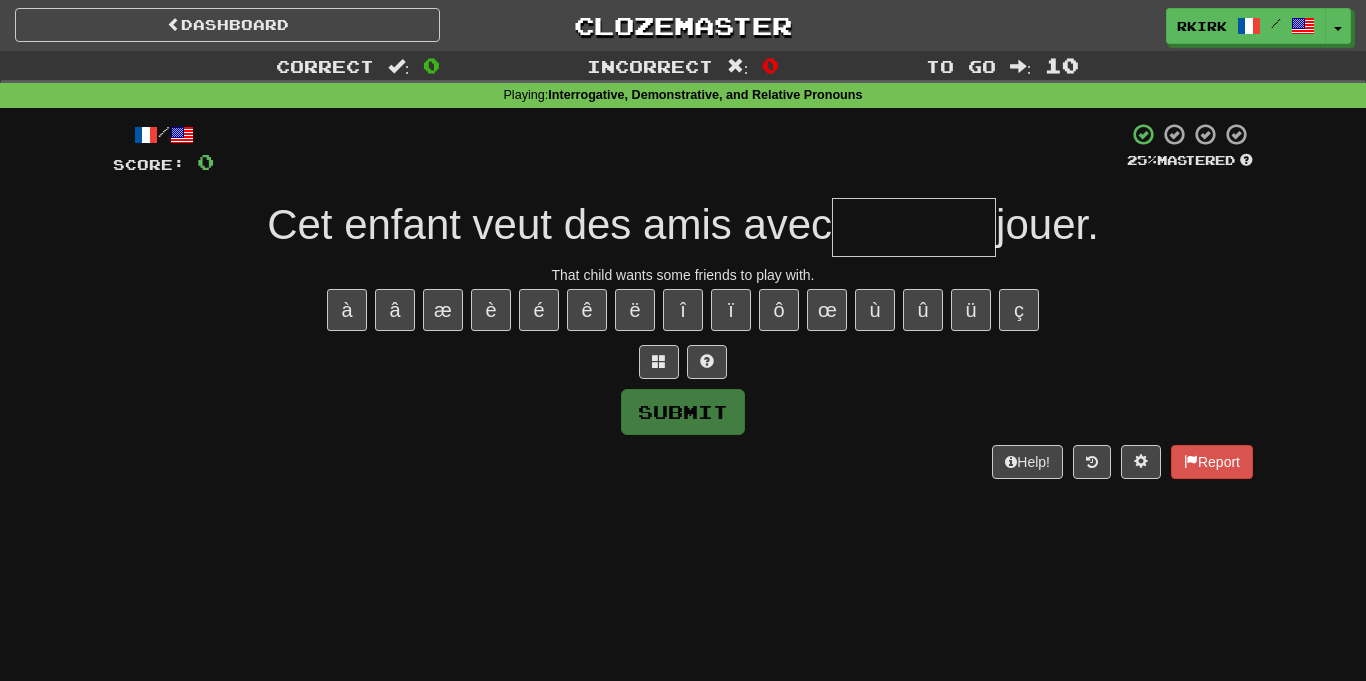 type on "*" 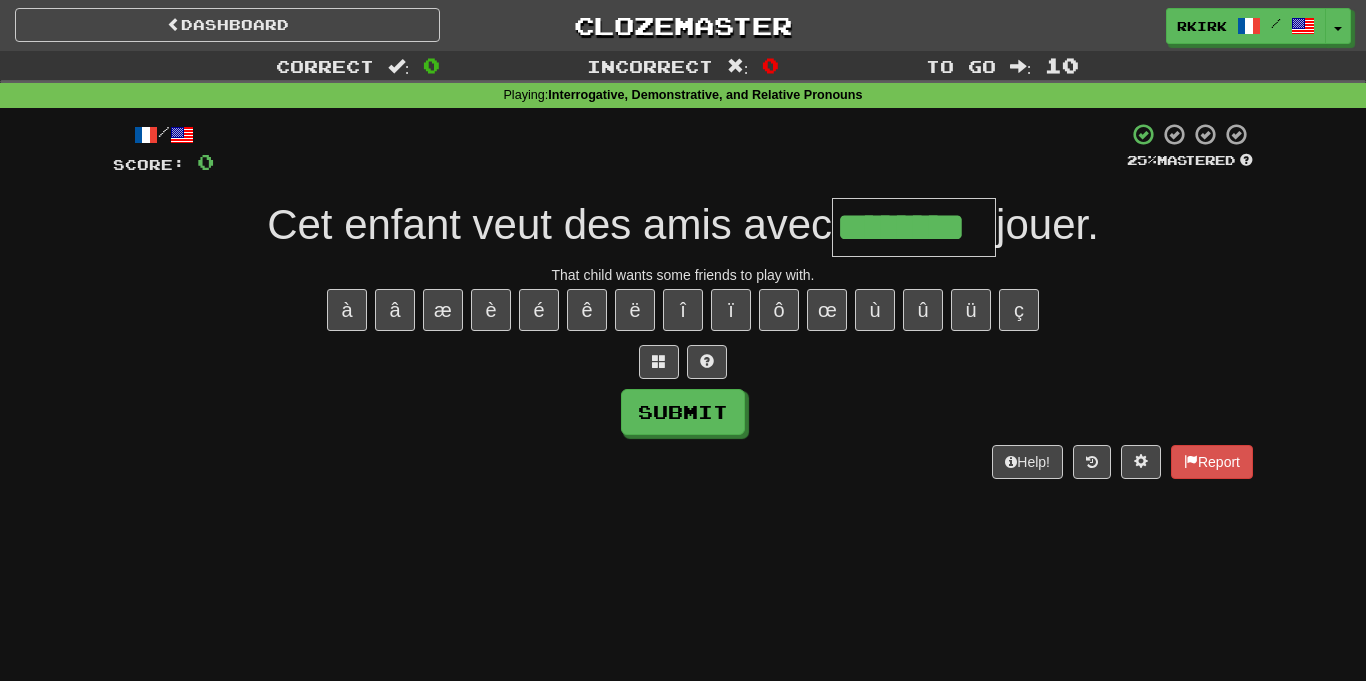 type on "********" 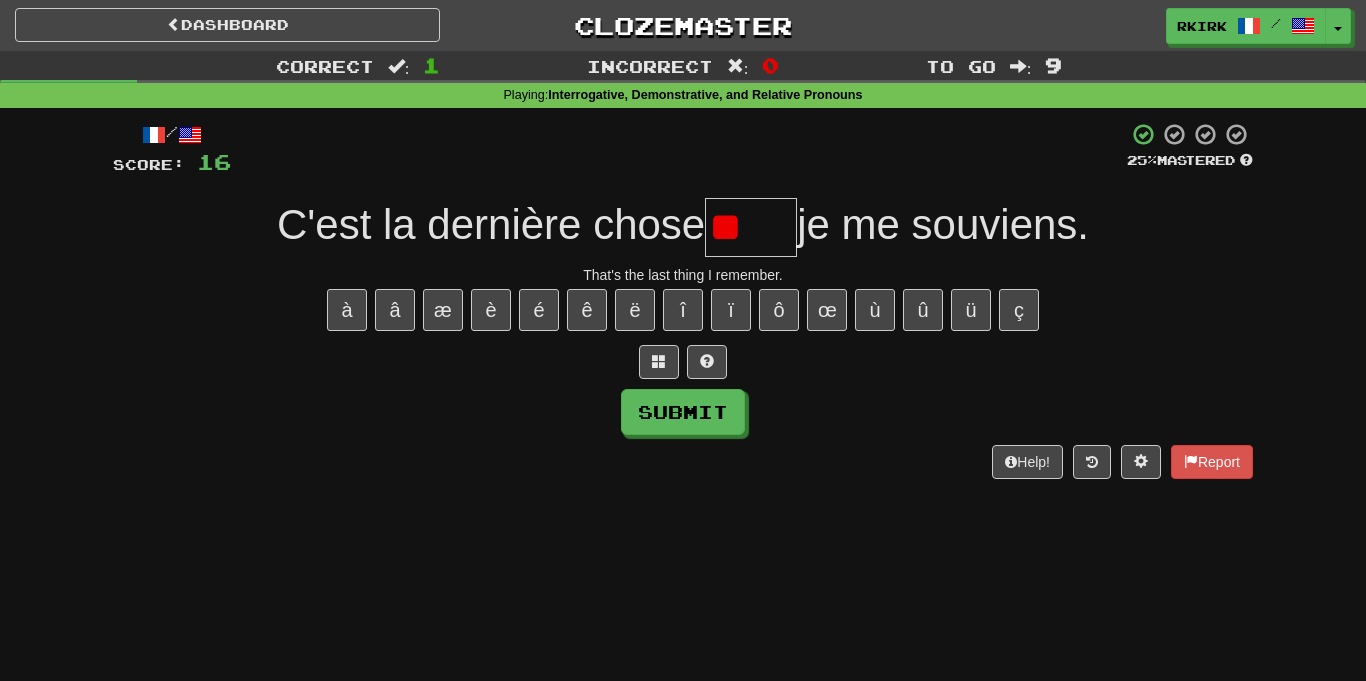 type on "*" 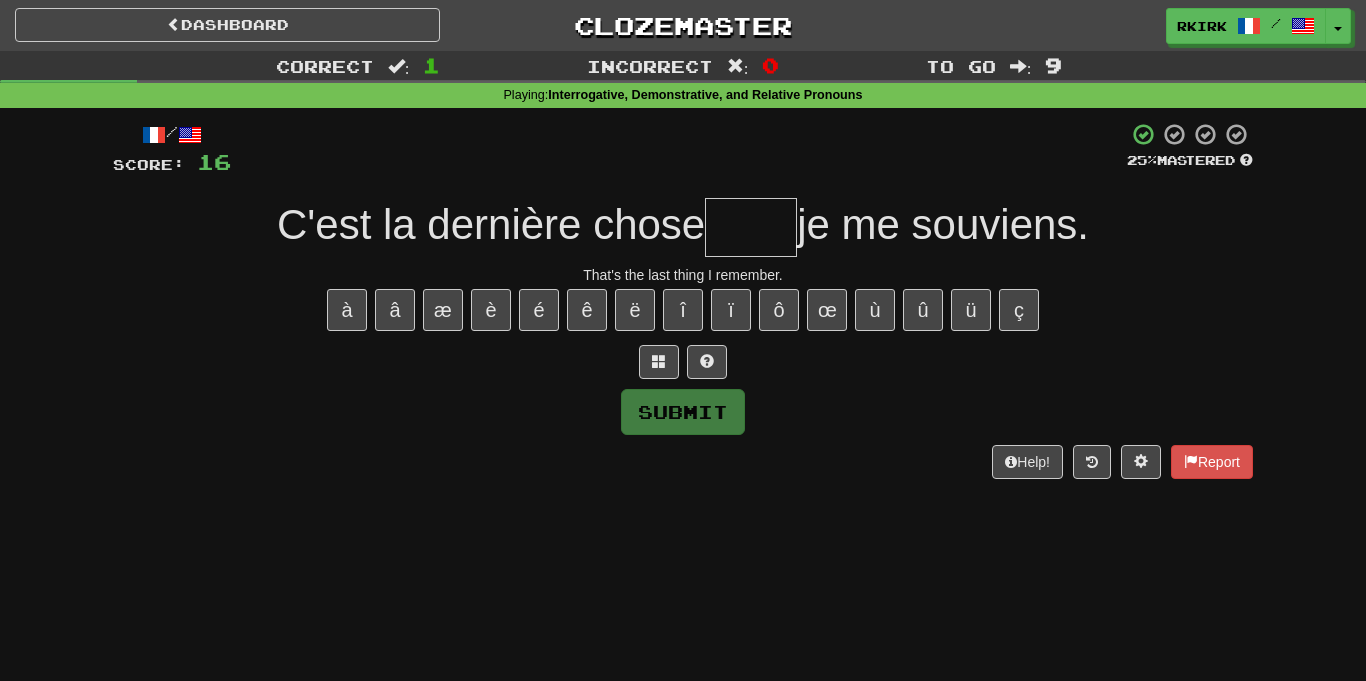type on "*" 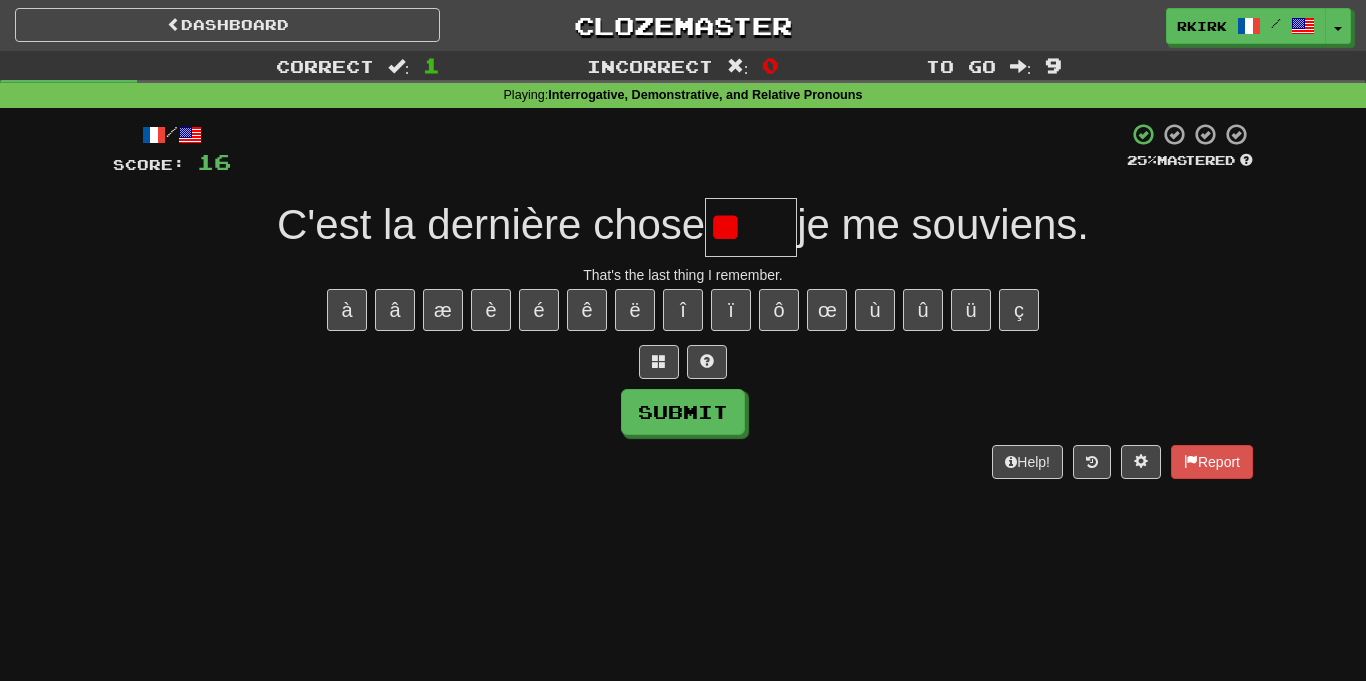 type on "*" 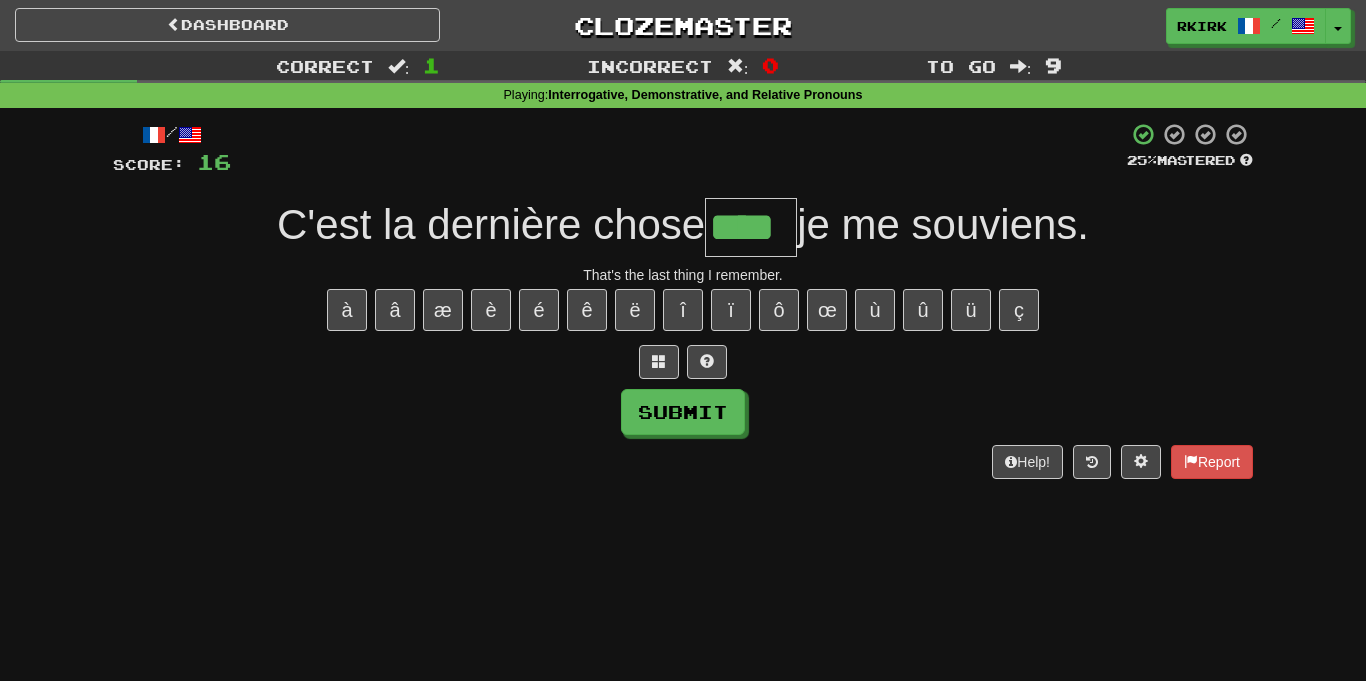 type on "****" 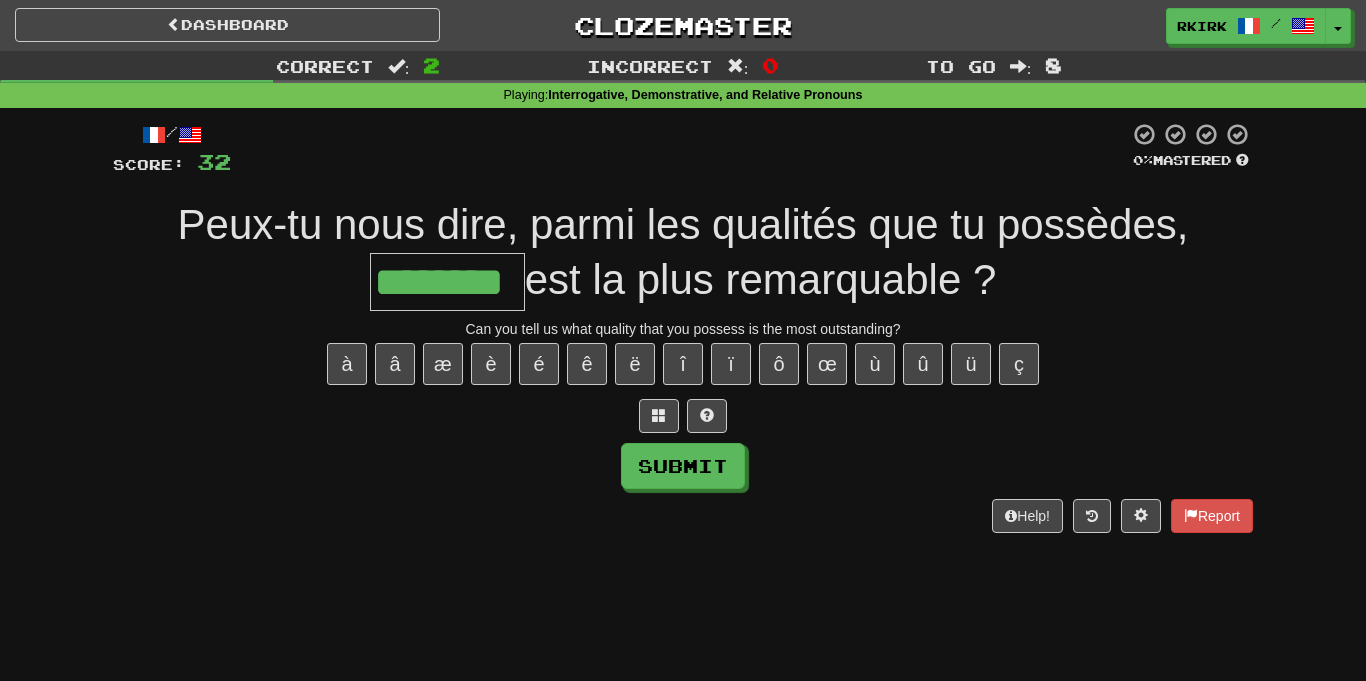 type on "********" 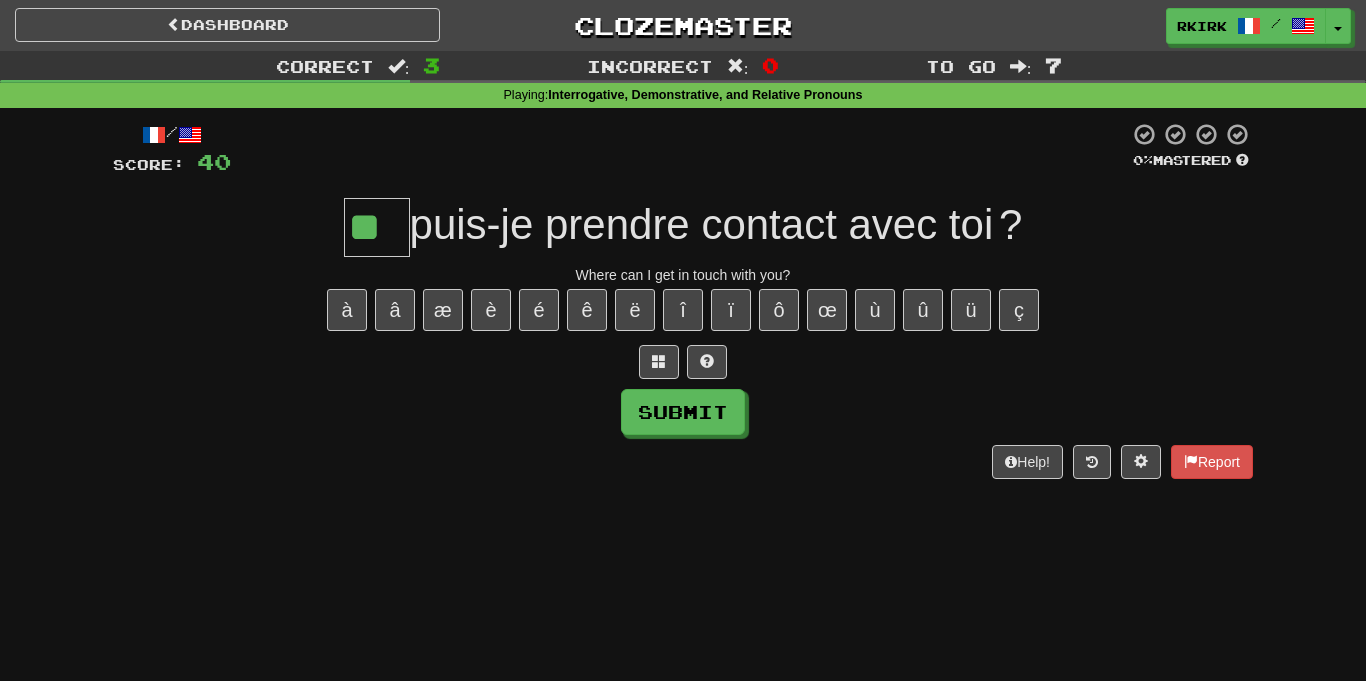 type on "**" 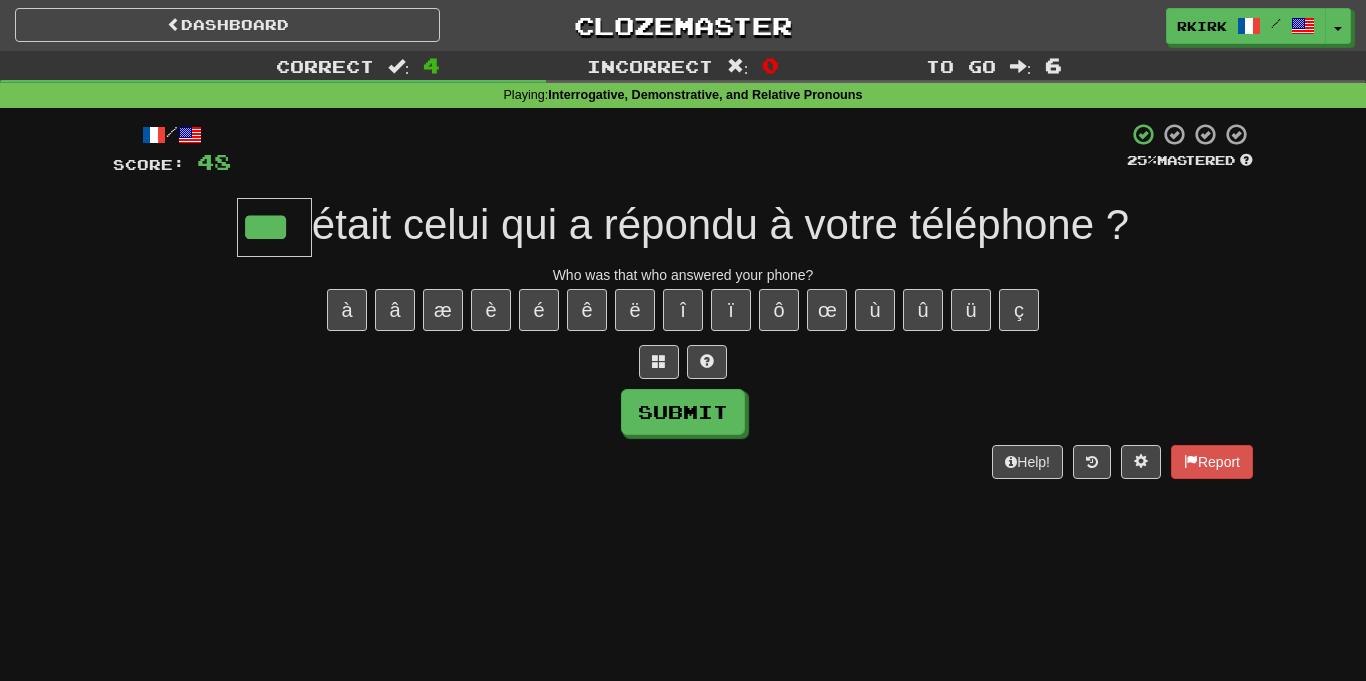 type on "***" 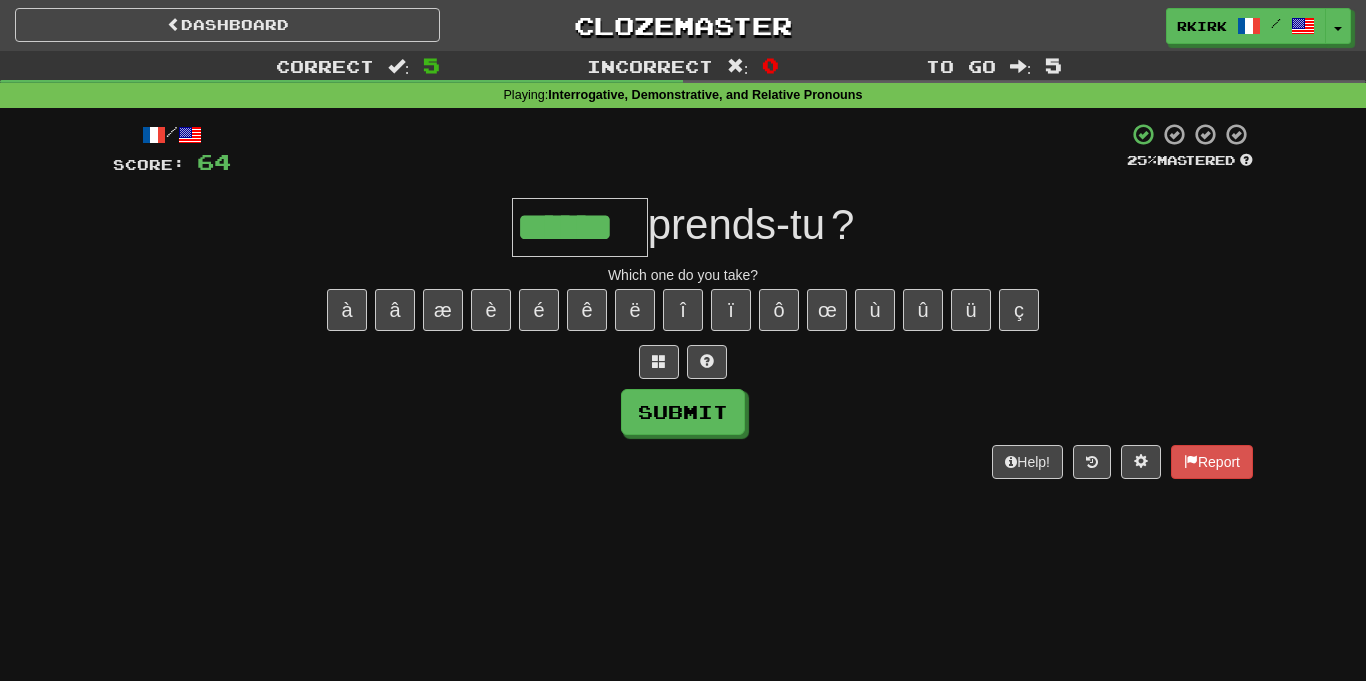 type on "******" 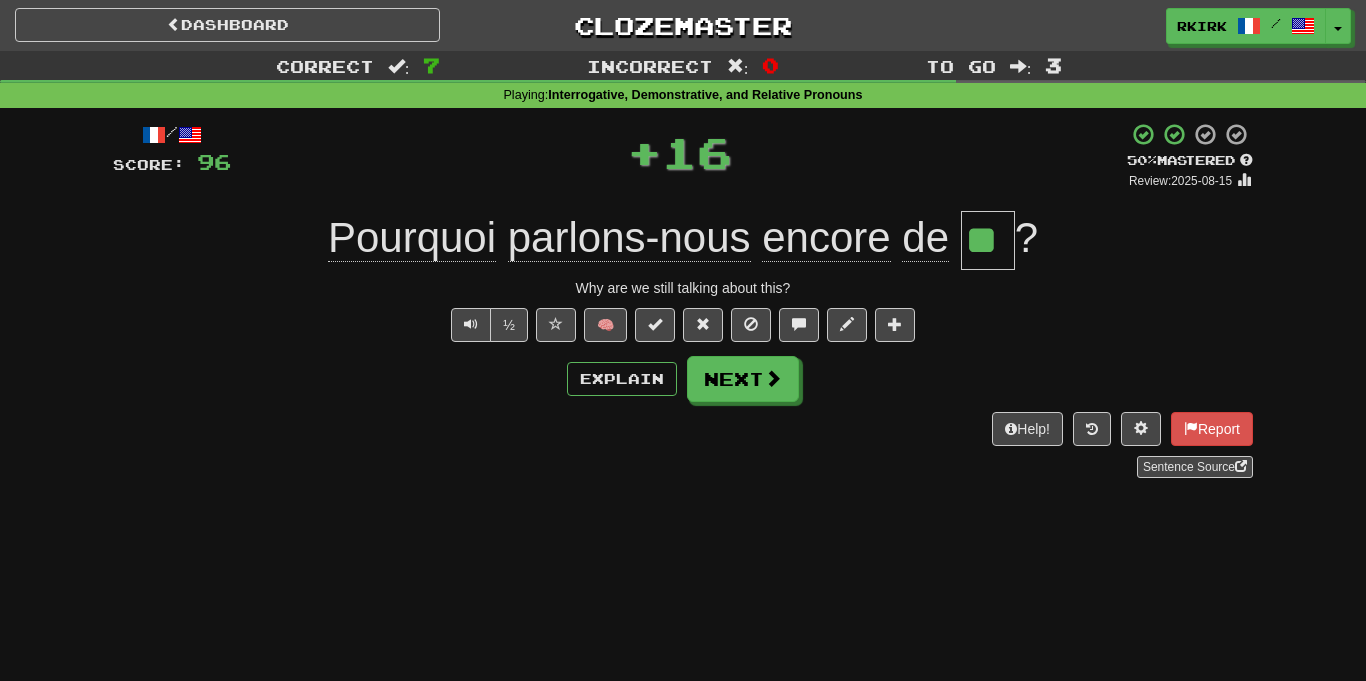 type on "**" 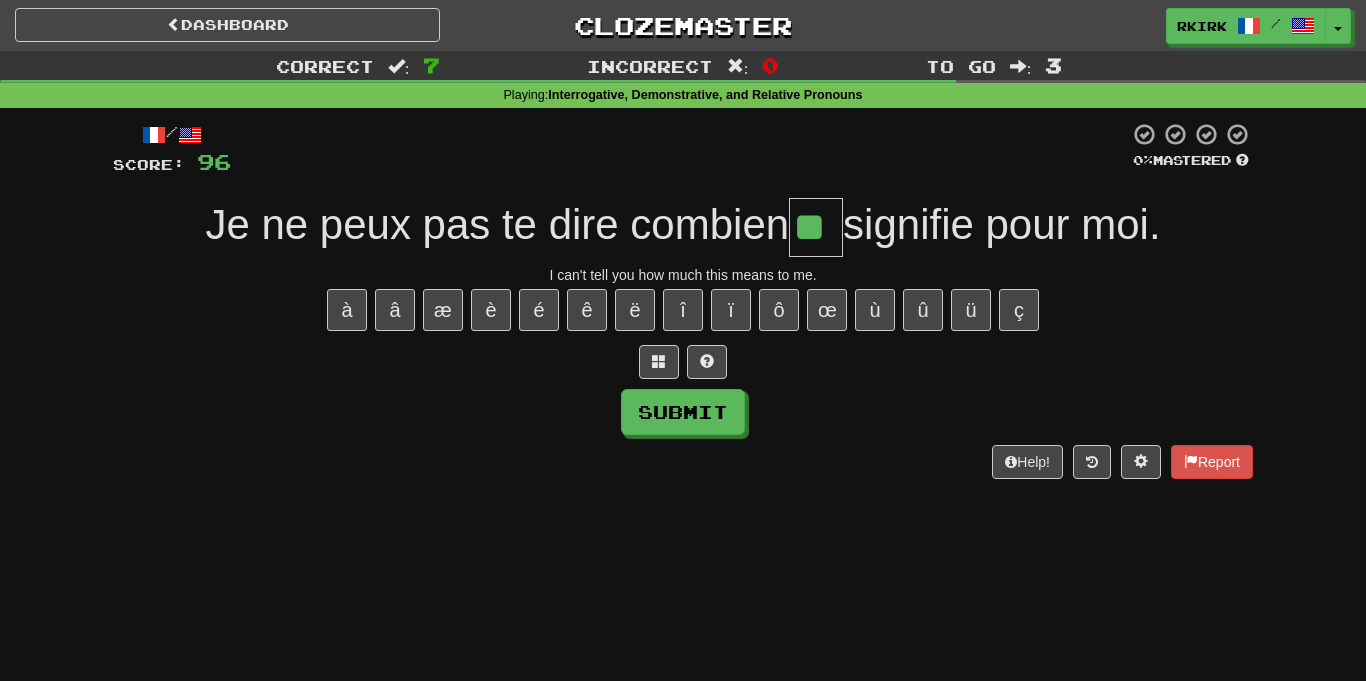 type on "**" 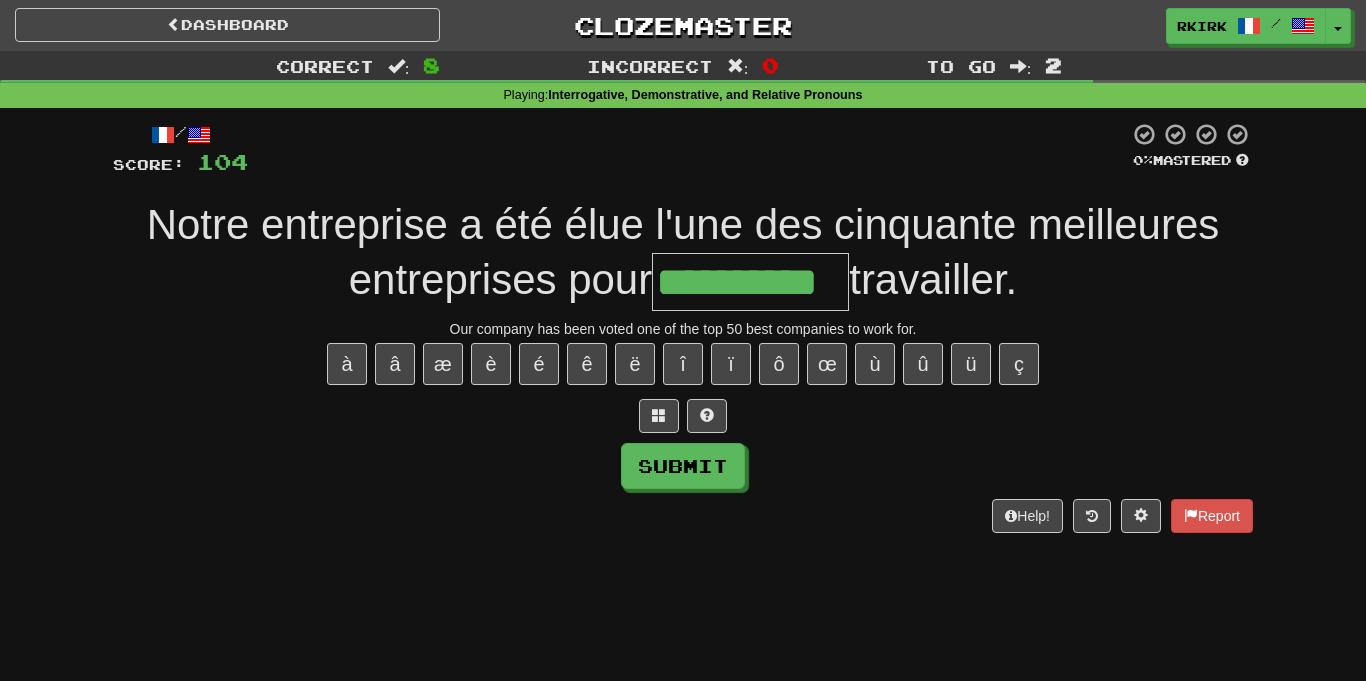 type on "**********" 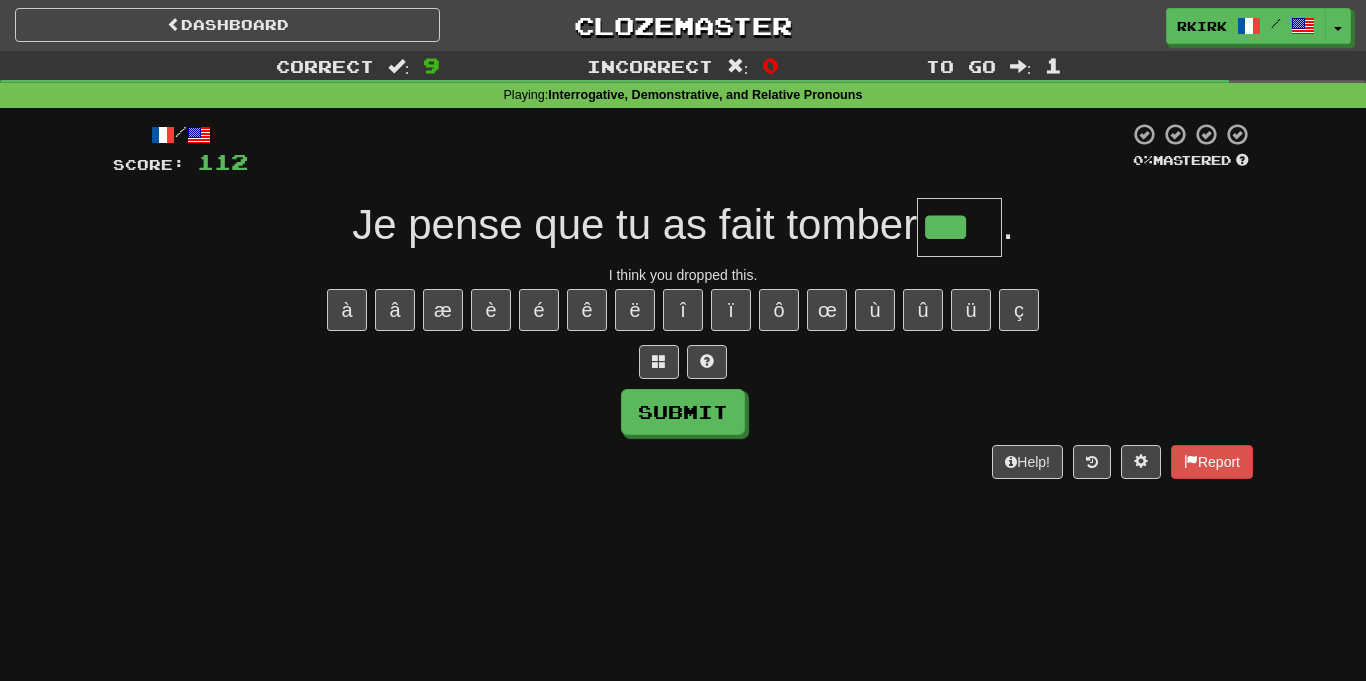 type on "****" 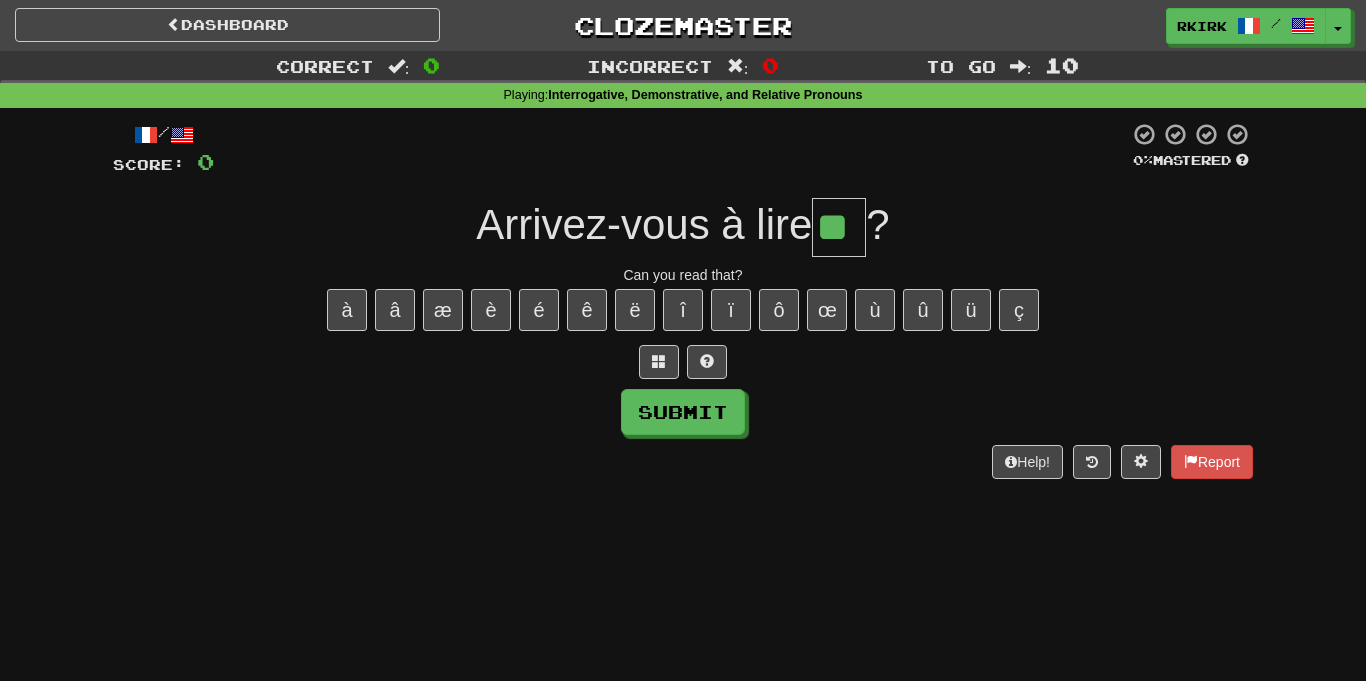 type on "**" 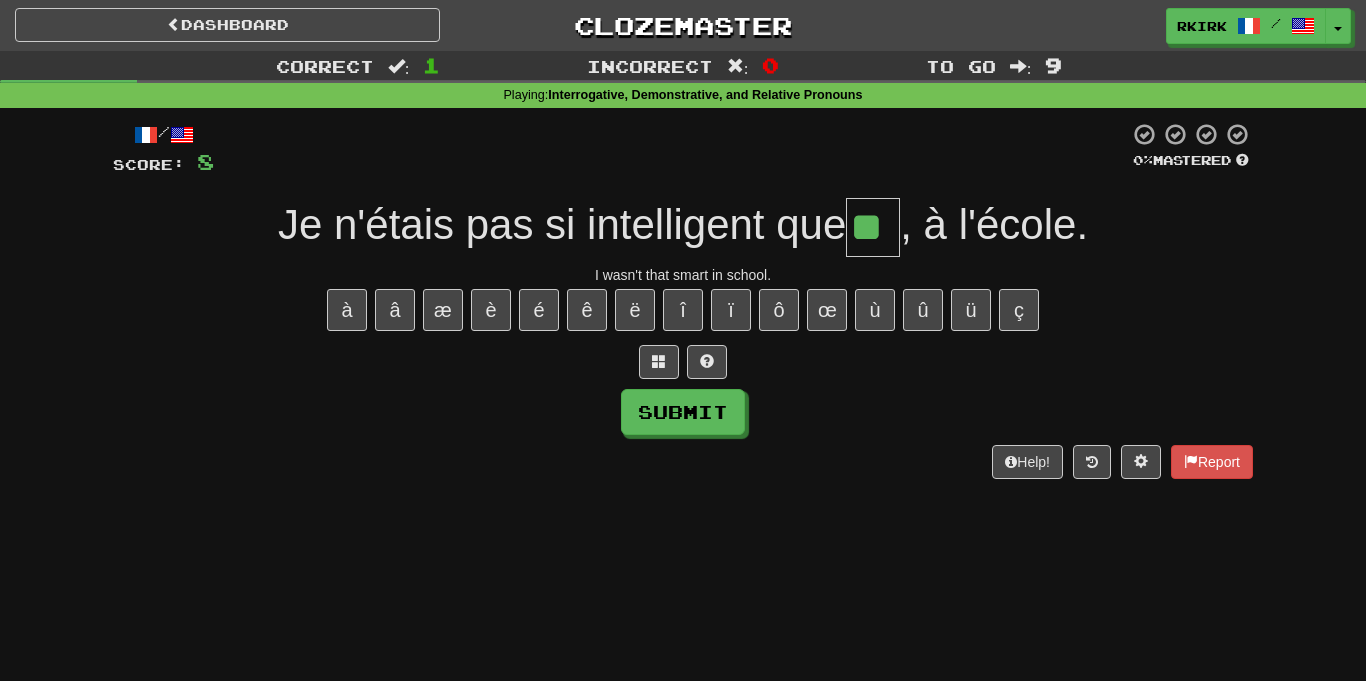 type on "**" 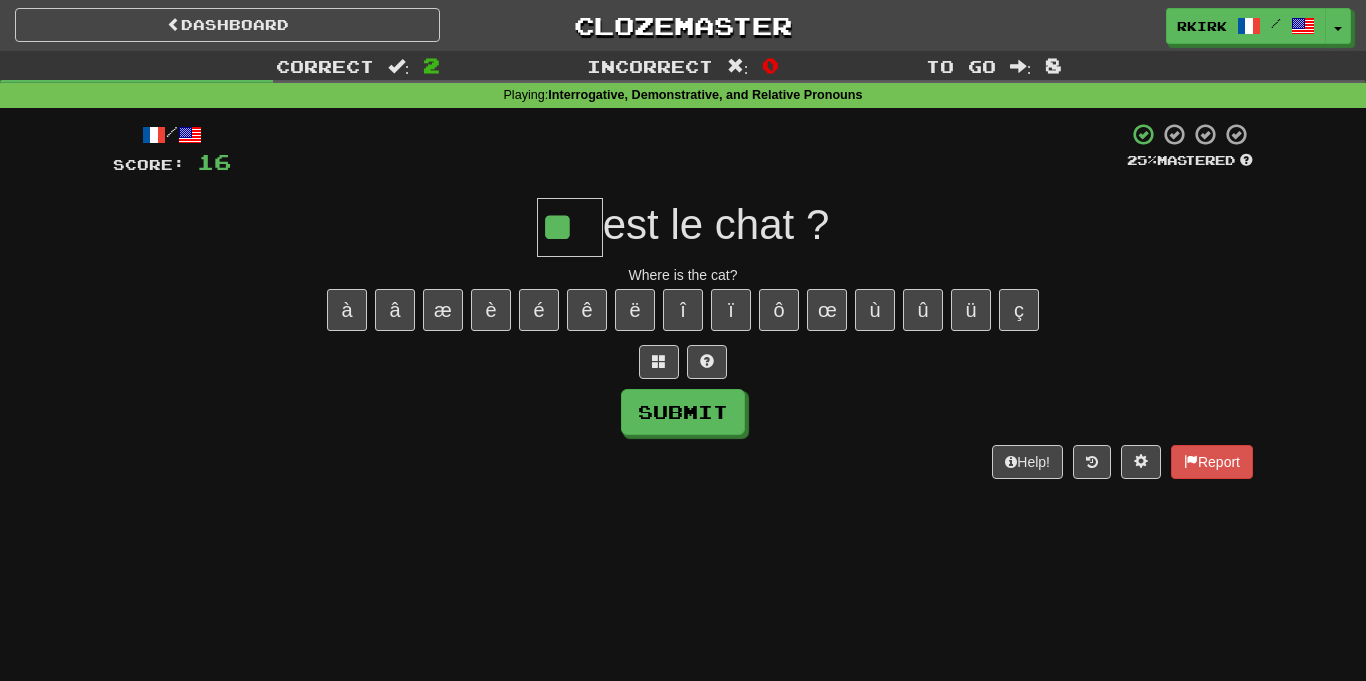 type on "**" 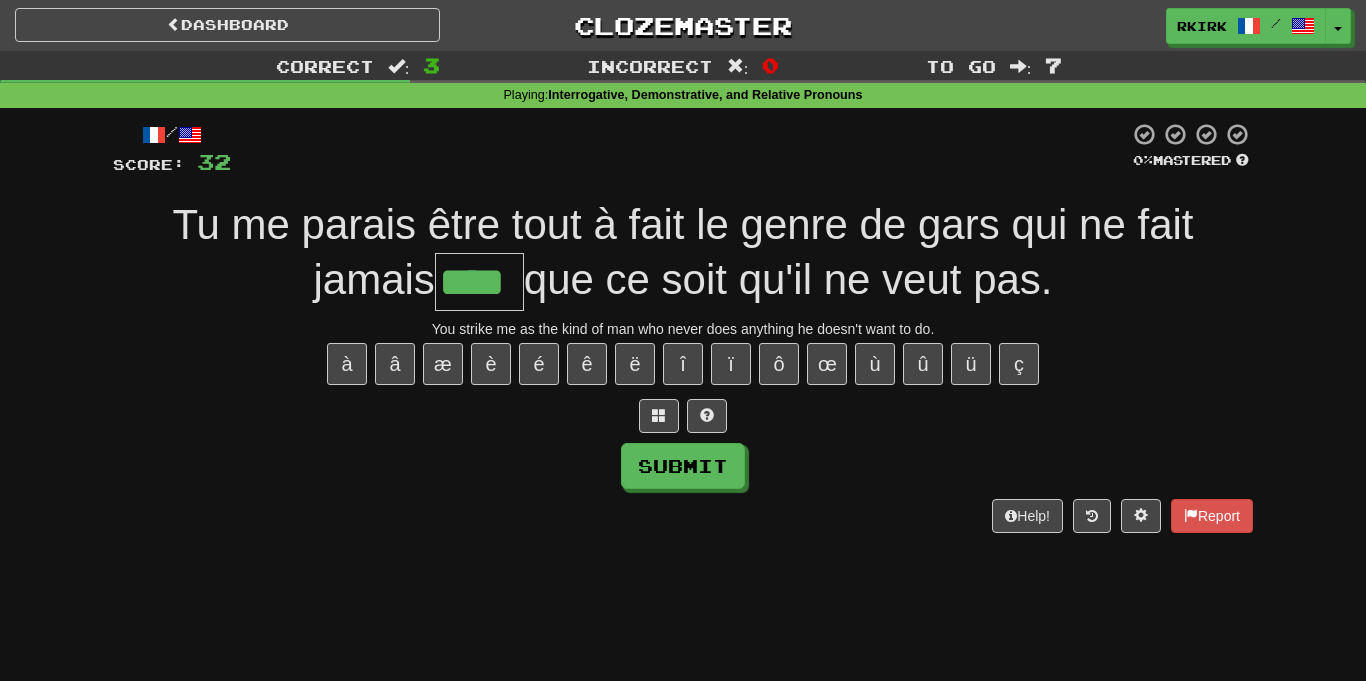 type on "****" 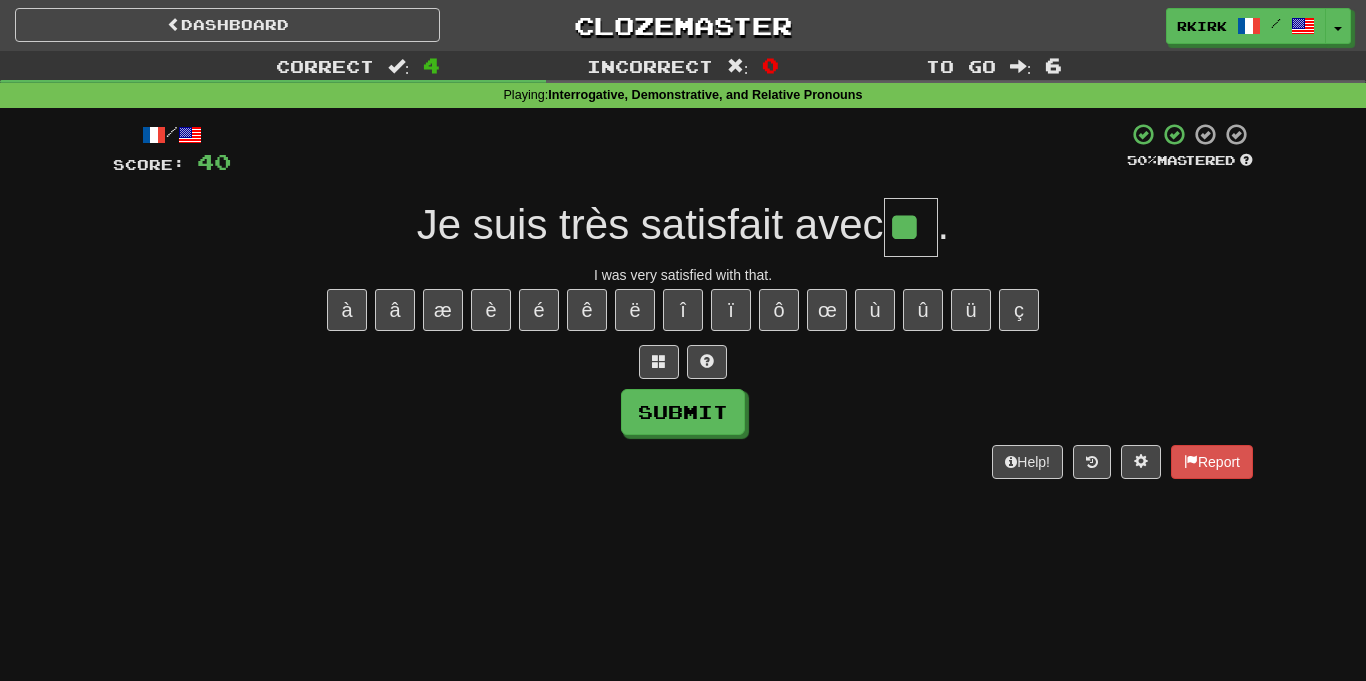 type on "**" 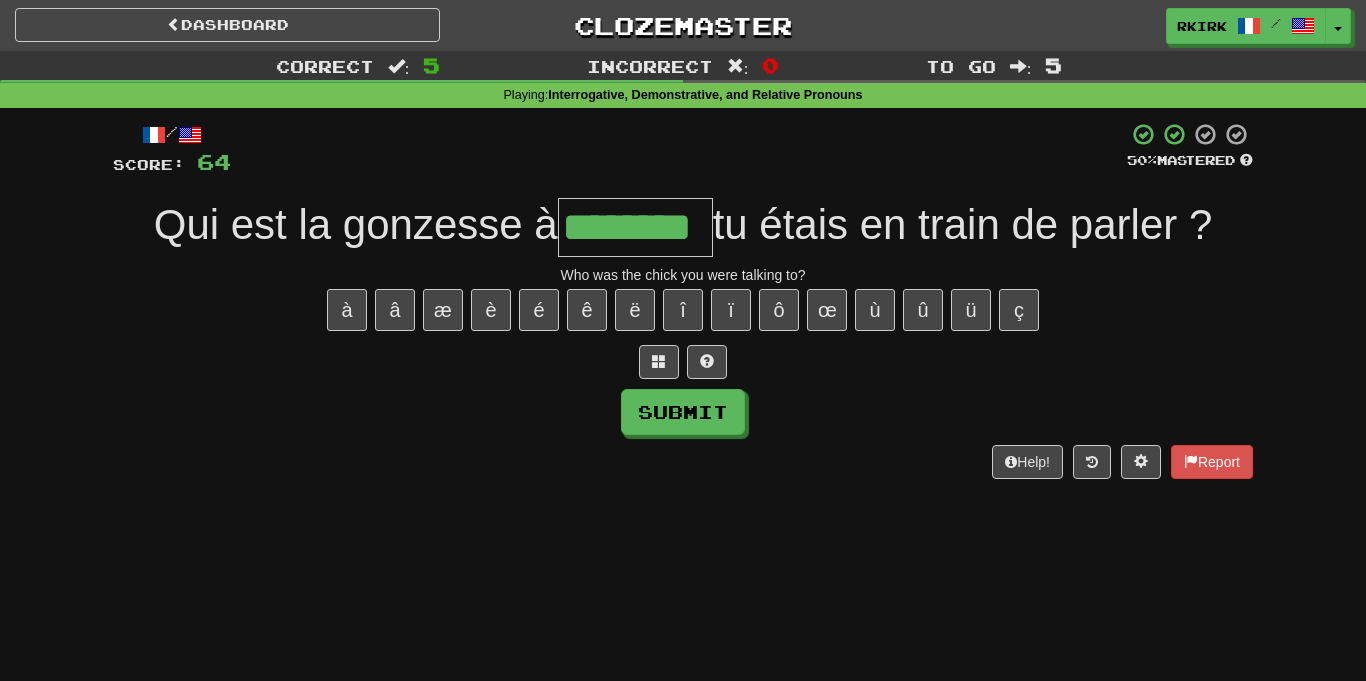 type on "********" 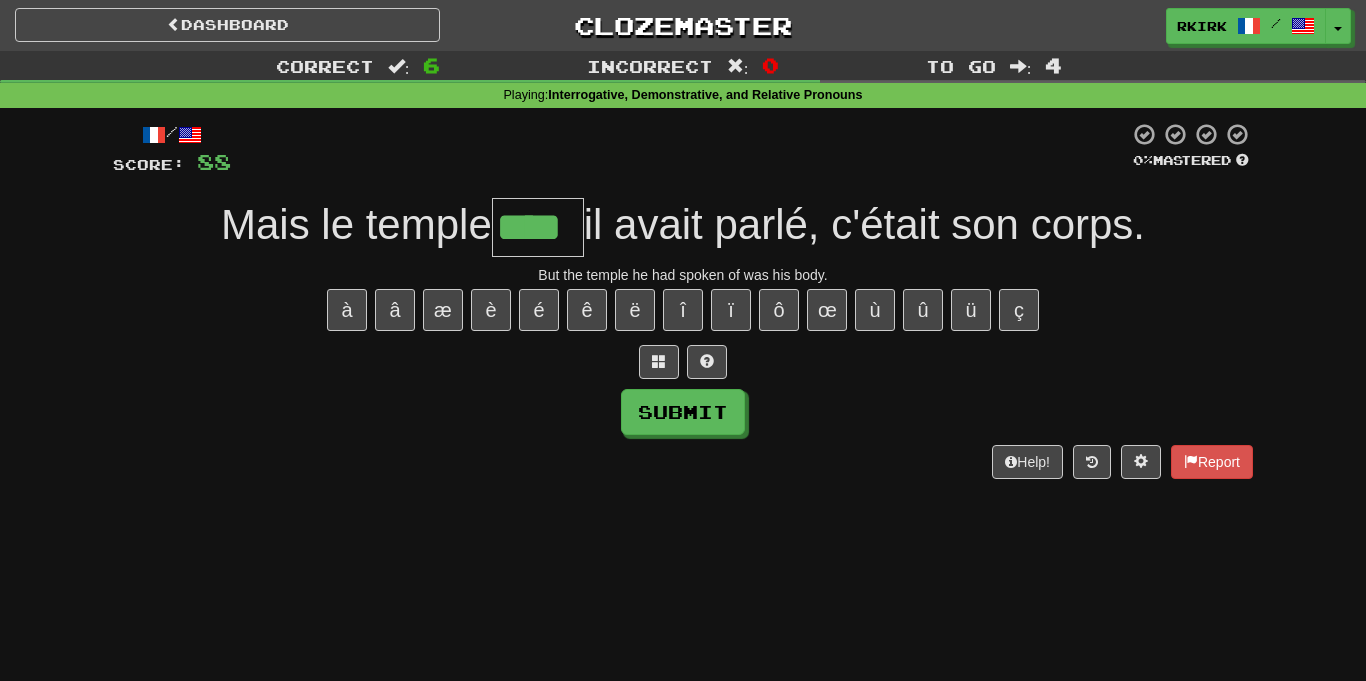 type on "****" 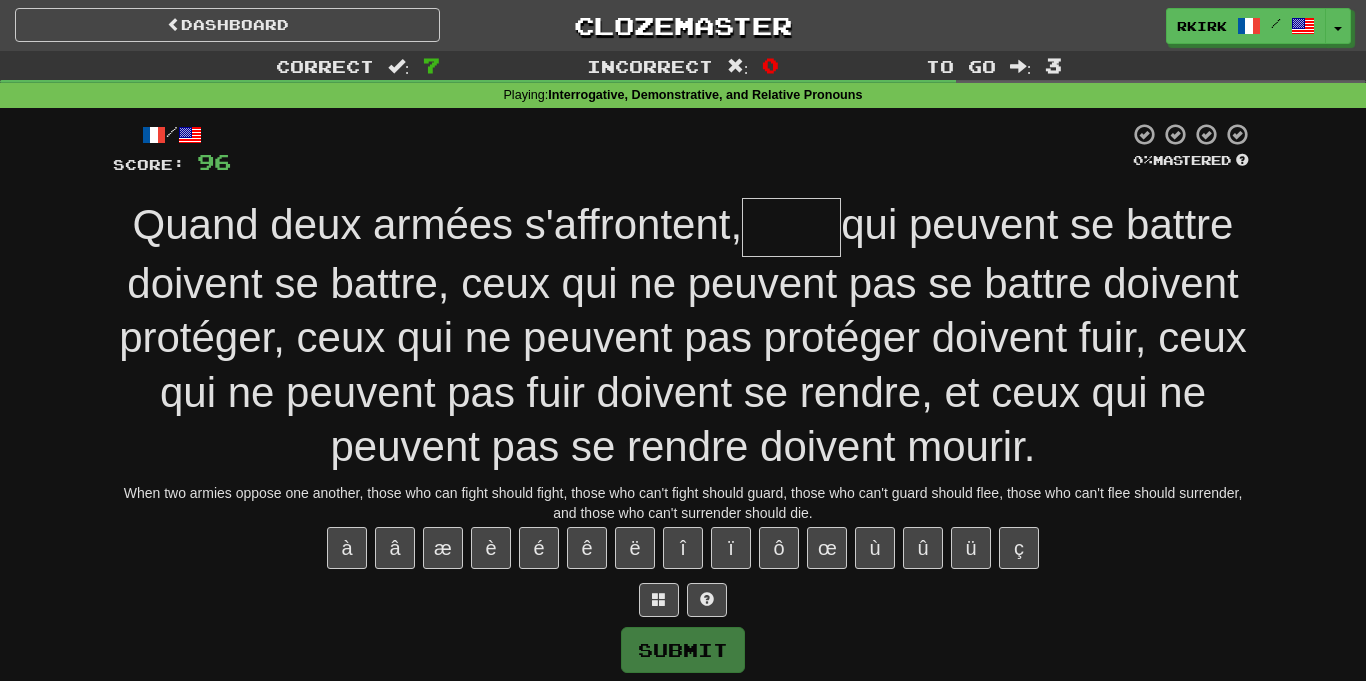 type on "*" 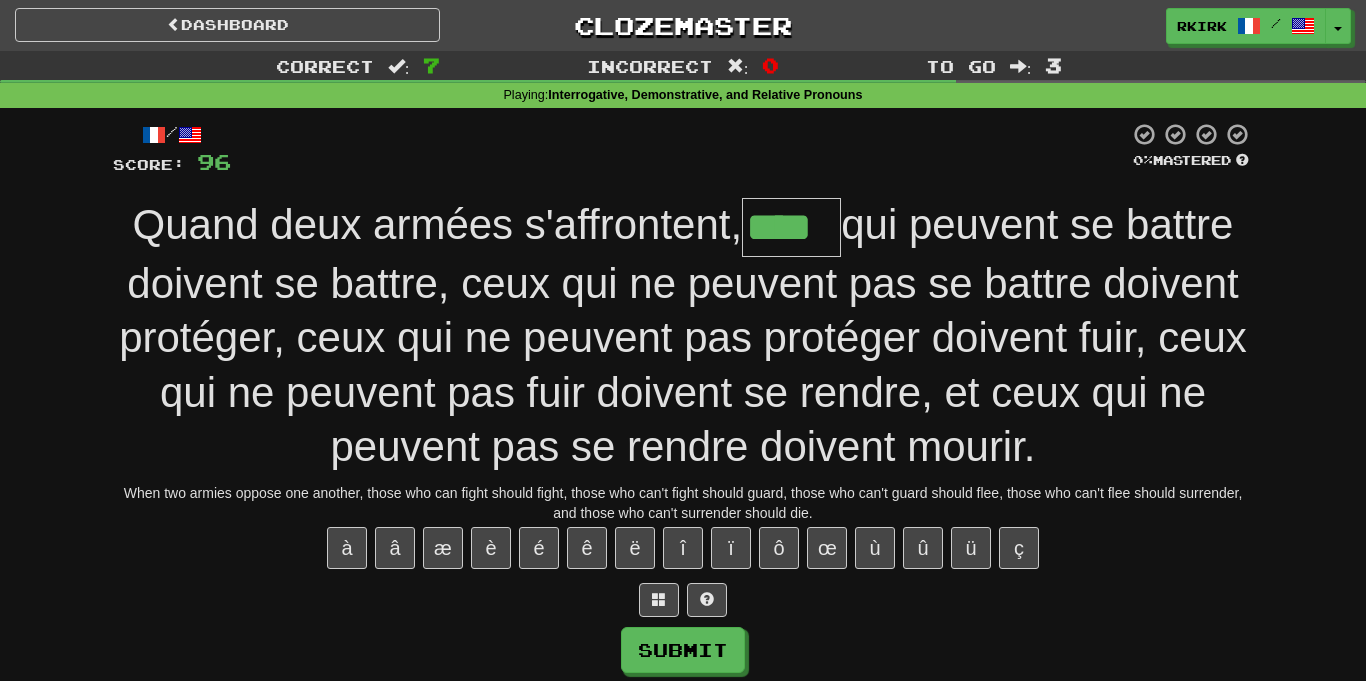 type on "****" 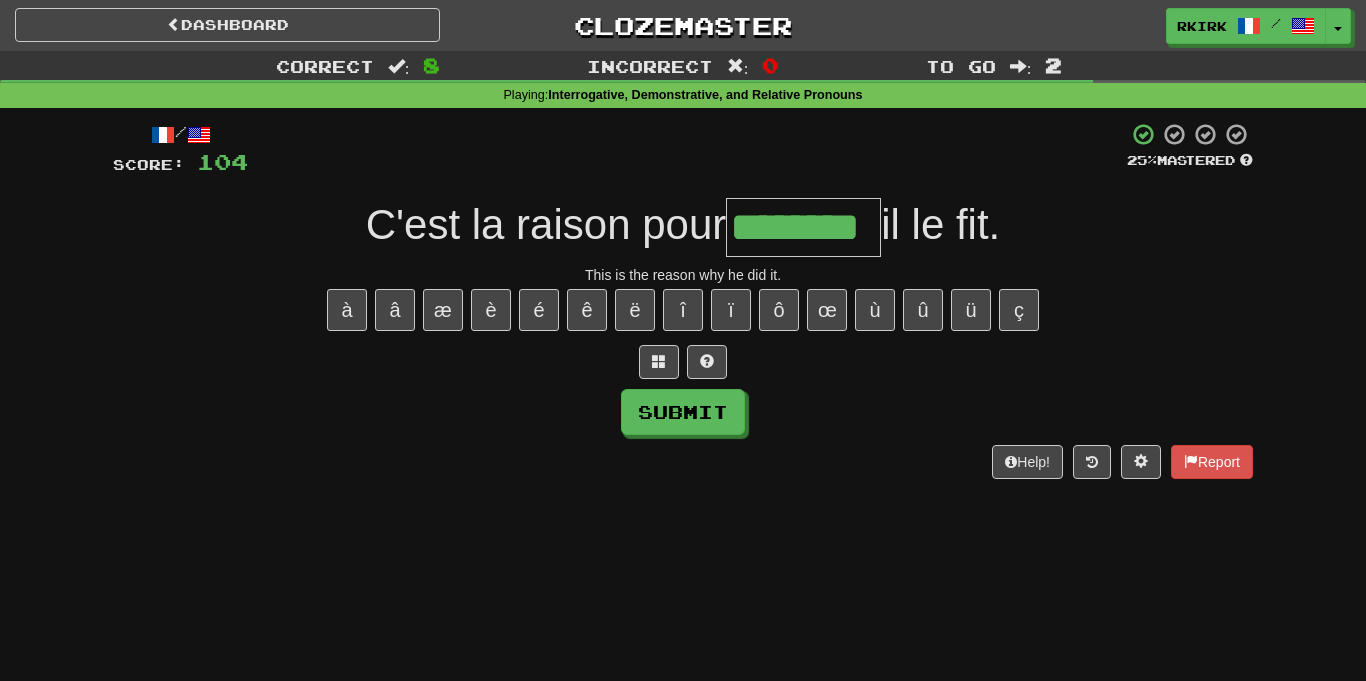 type on "********" 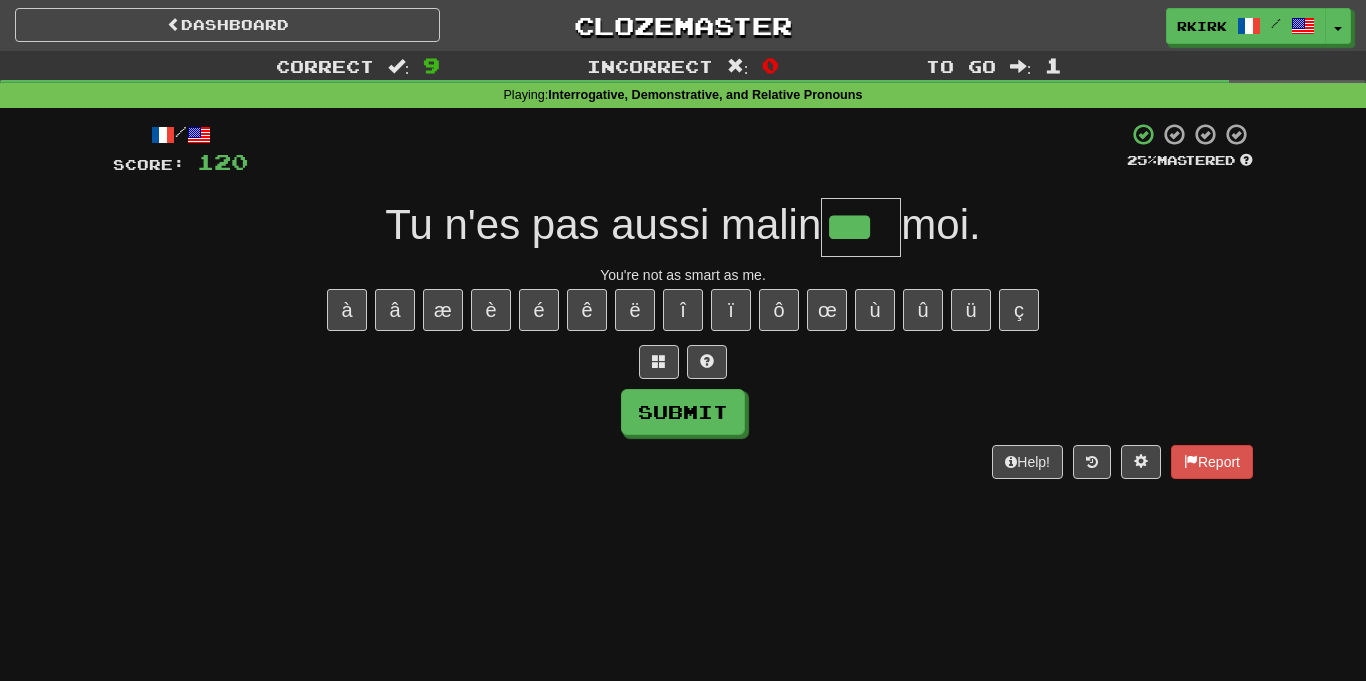 type on "***" 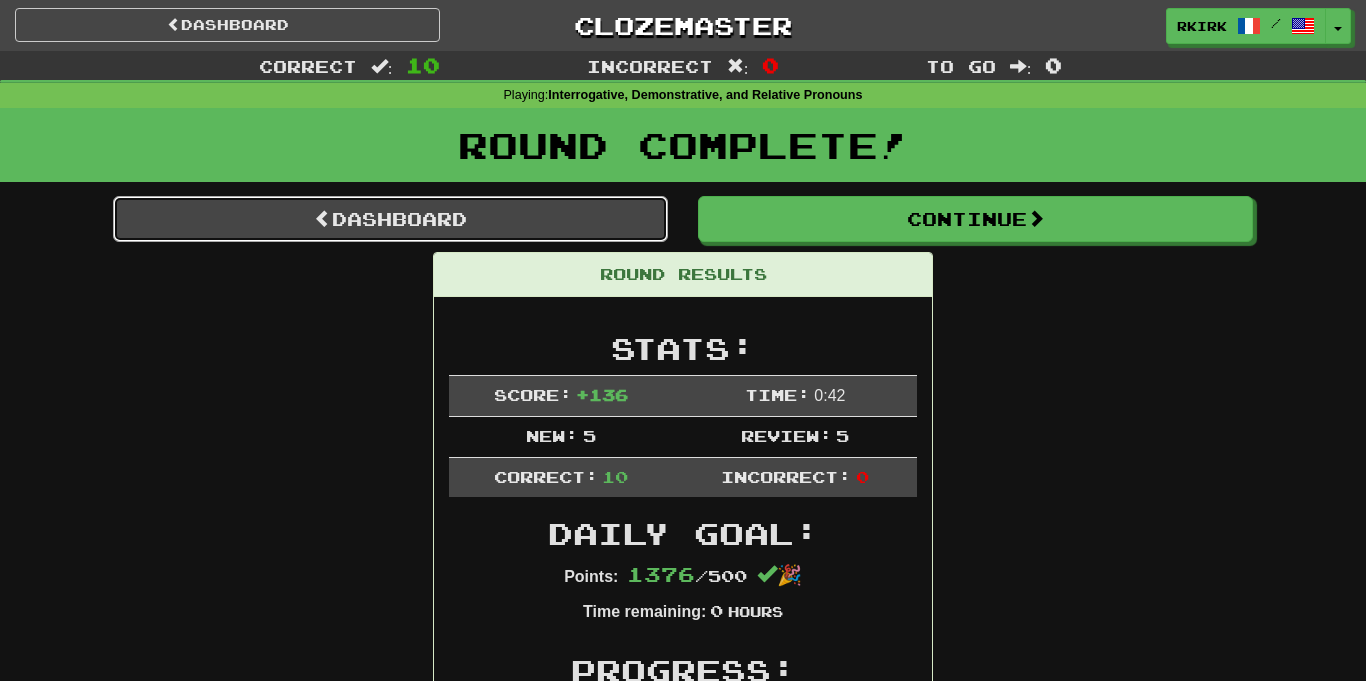 click on "Dashboard" at bounding box center [390, 219] 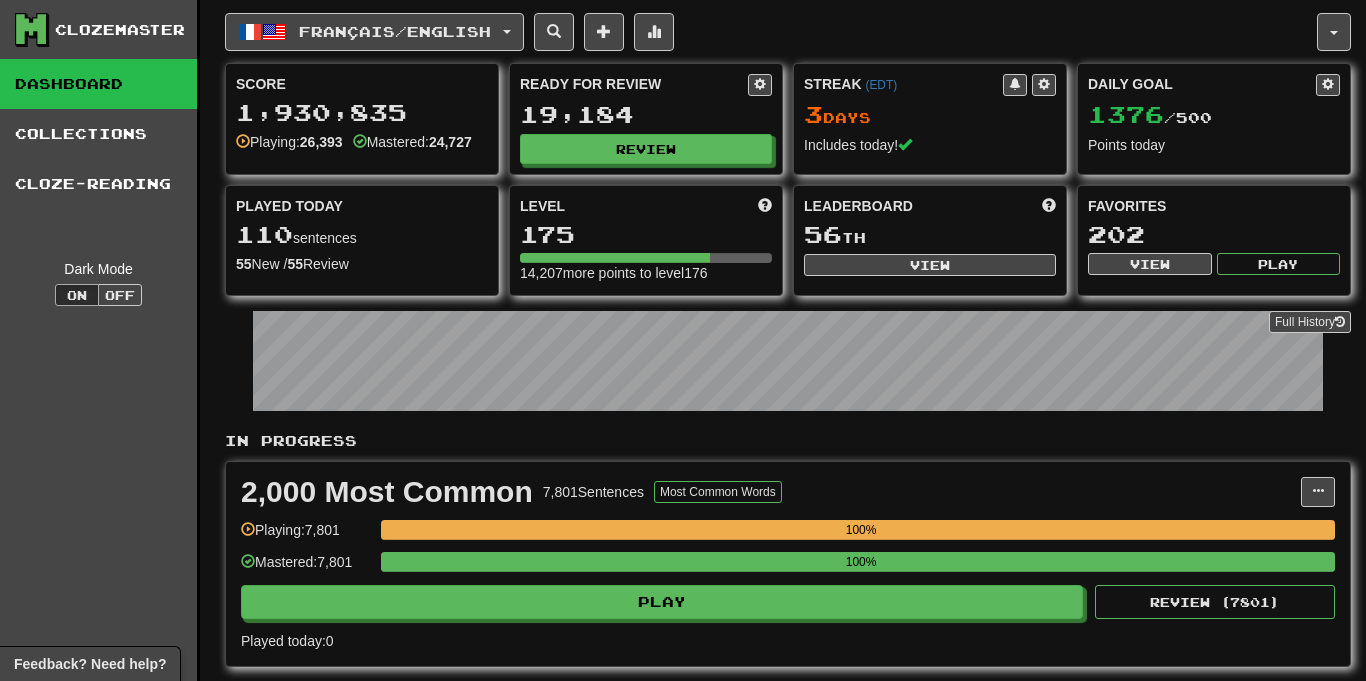 scroll, scrollTop: 0, scrollLeft: 0, axis: both 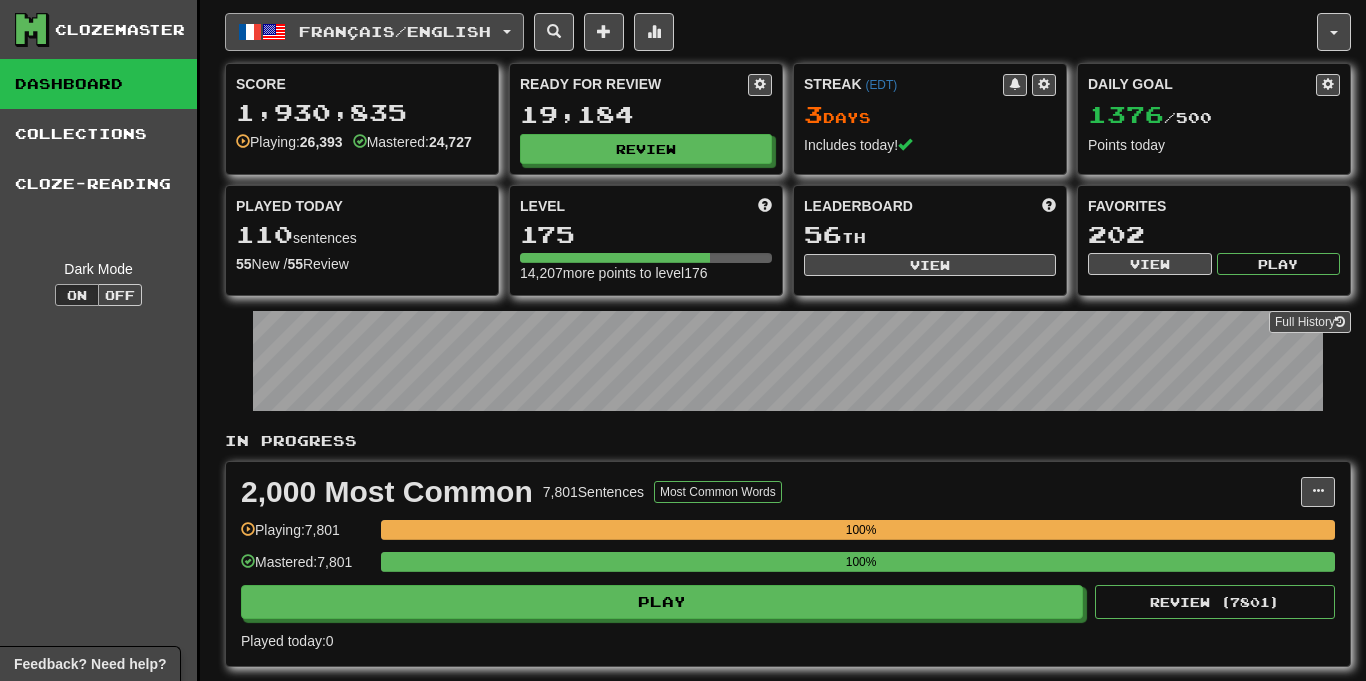 click on "Français  /  English" at bounding box center [374, 32] 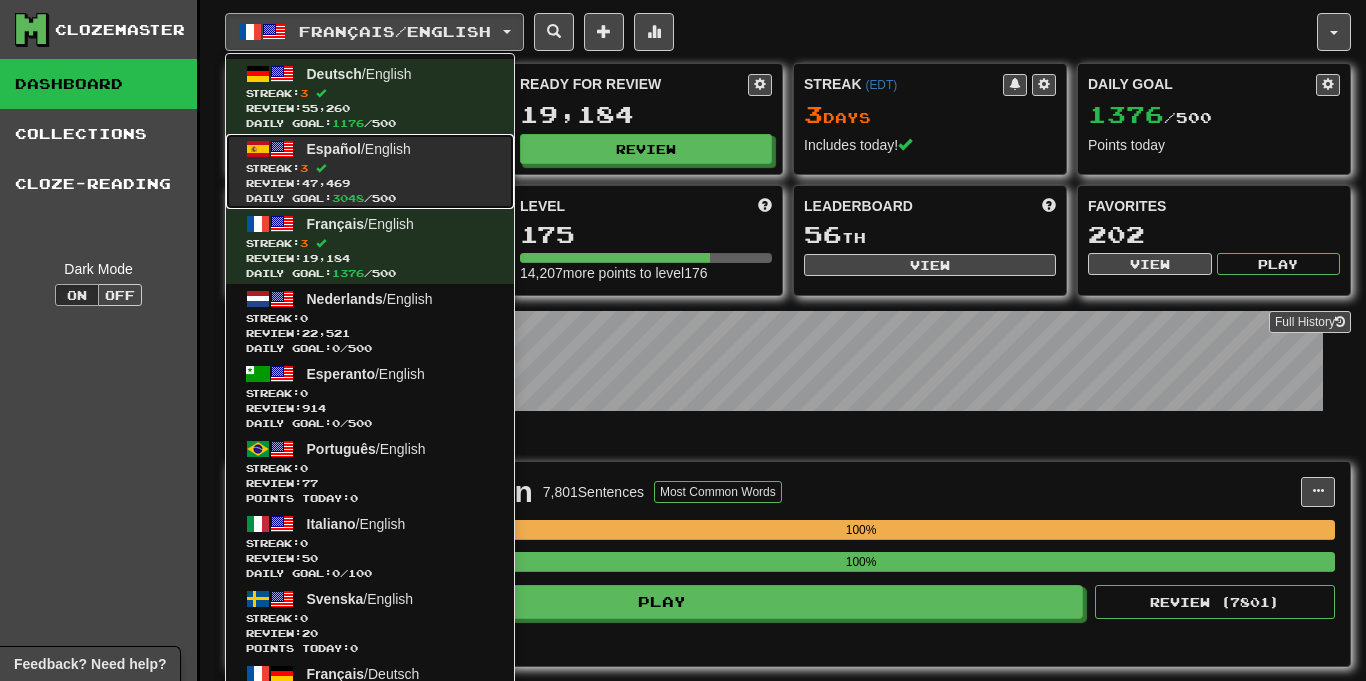 click on "Español  /  English Streak:  3   Review:  47,469 Daily Goal:  3048  /  500" at bounding box center [370, 171] 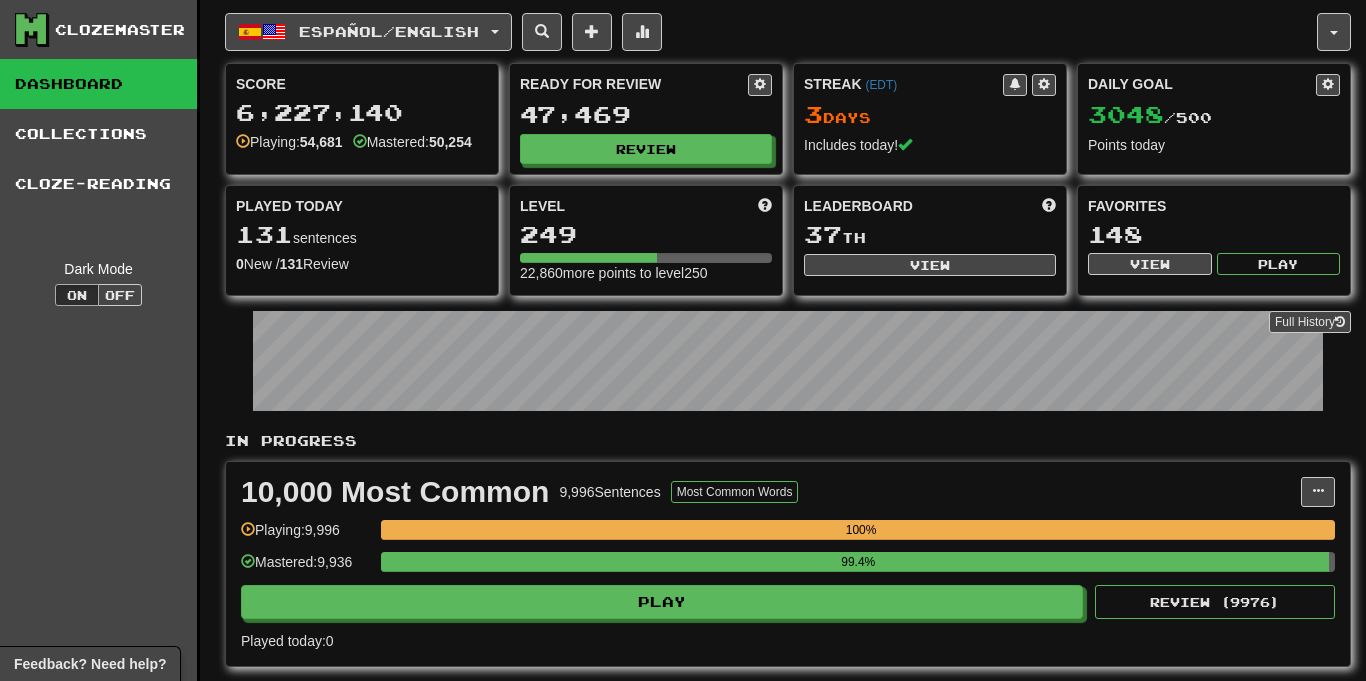 scroll, scrollTop: 0, scrollLeft: 0, axis: both 